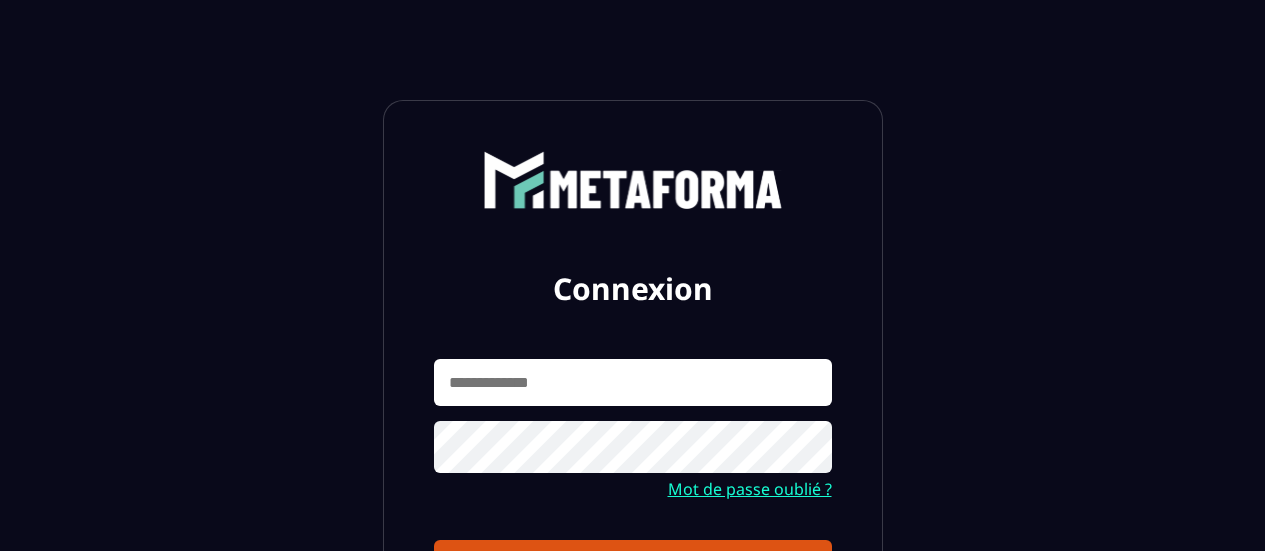 scroll, scrollTop: 0, scrollLeft: 0, axis: both 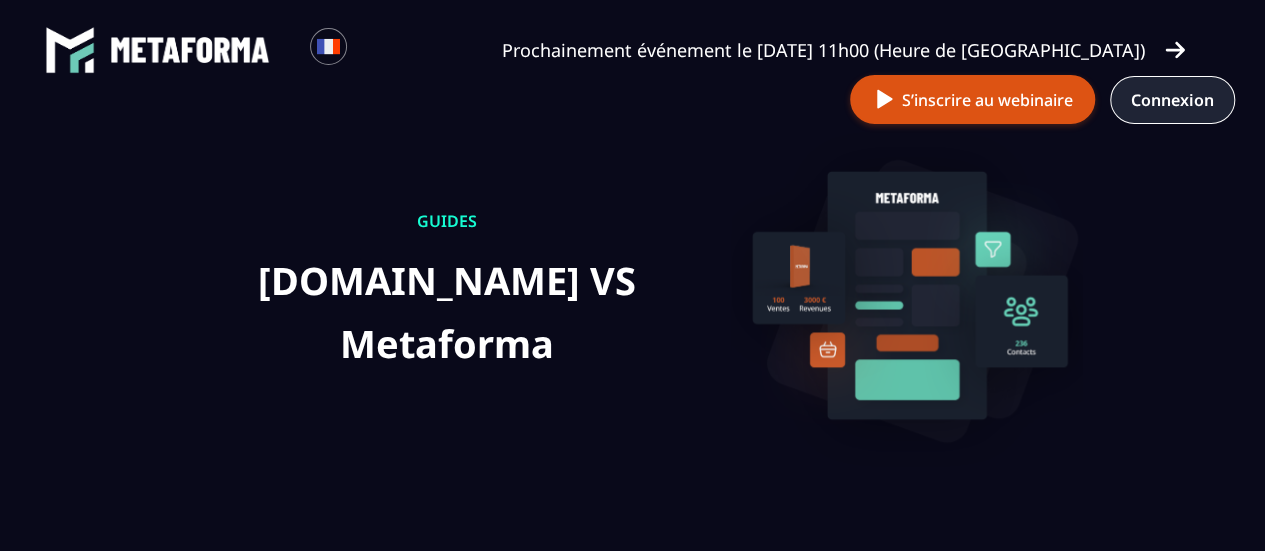 click on "Connexion" at bounding box center [1172, 100] 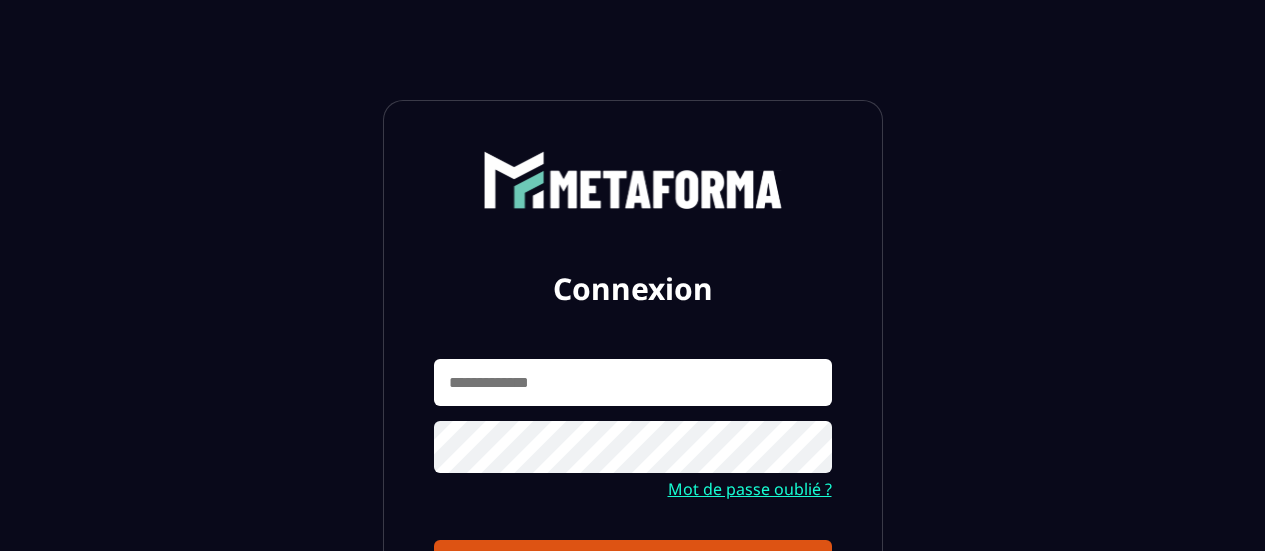scroll, scrollTop: 0, scrollLeft: 0, axis: both 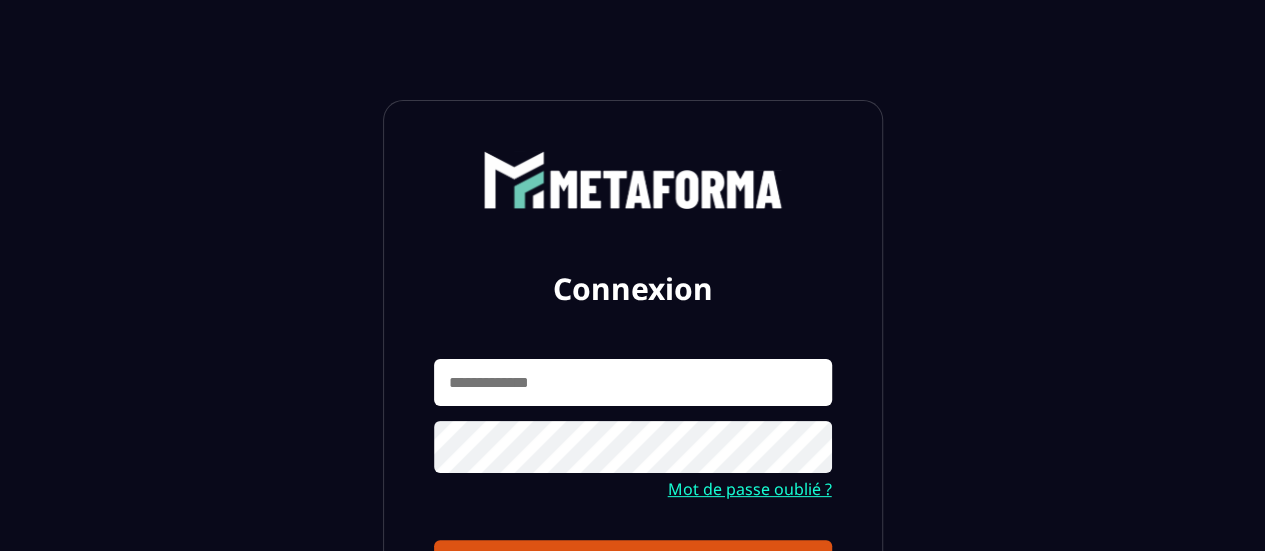 click at bounding box center [633, 382] 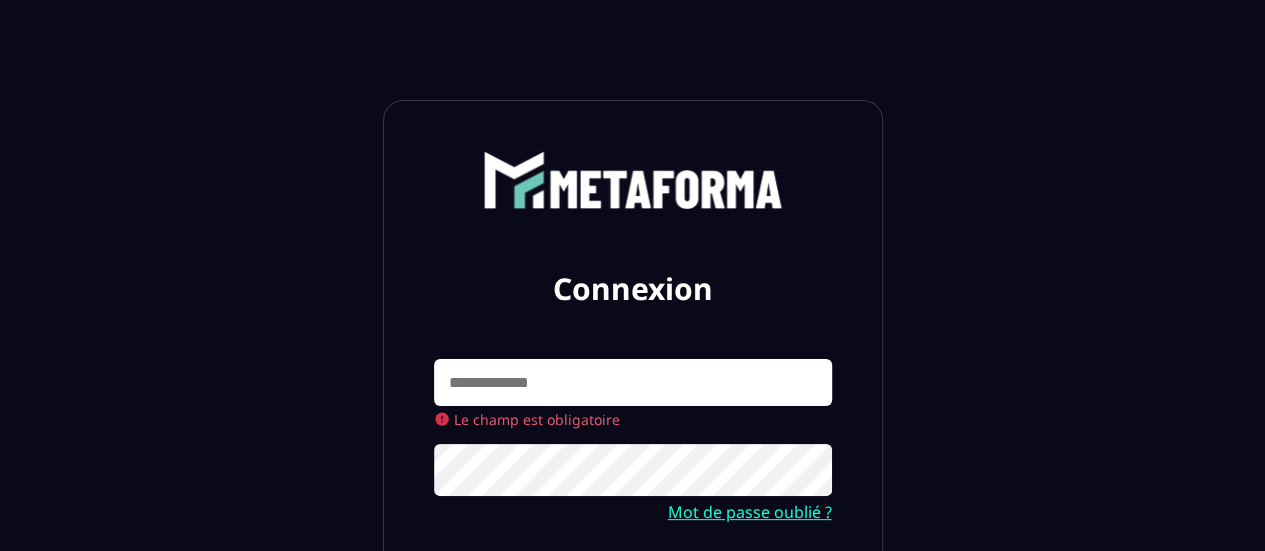 type on "**********" 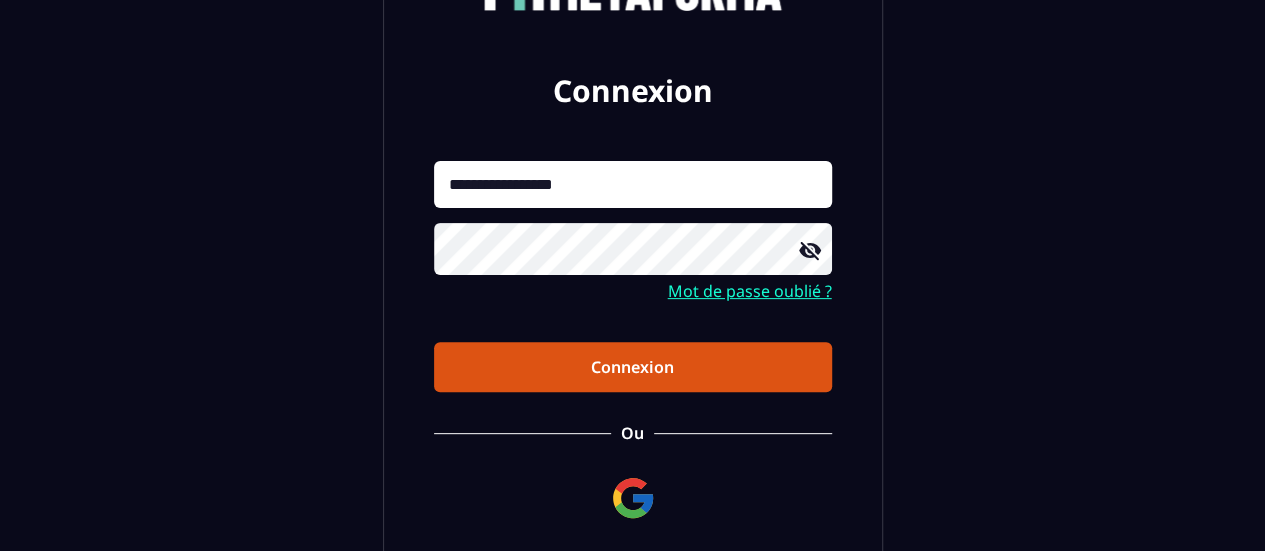 scroll, scrollTop: 200, scrollLeft: 0, axis: vertical 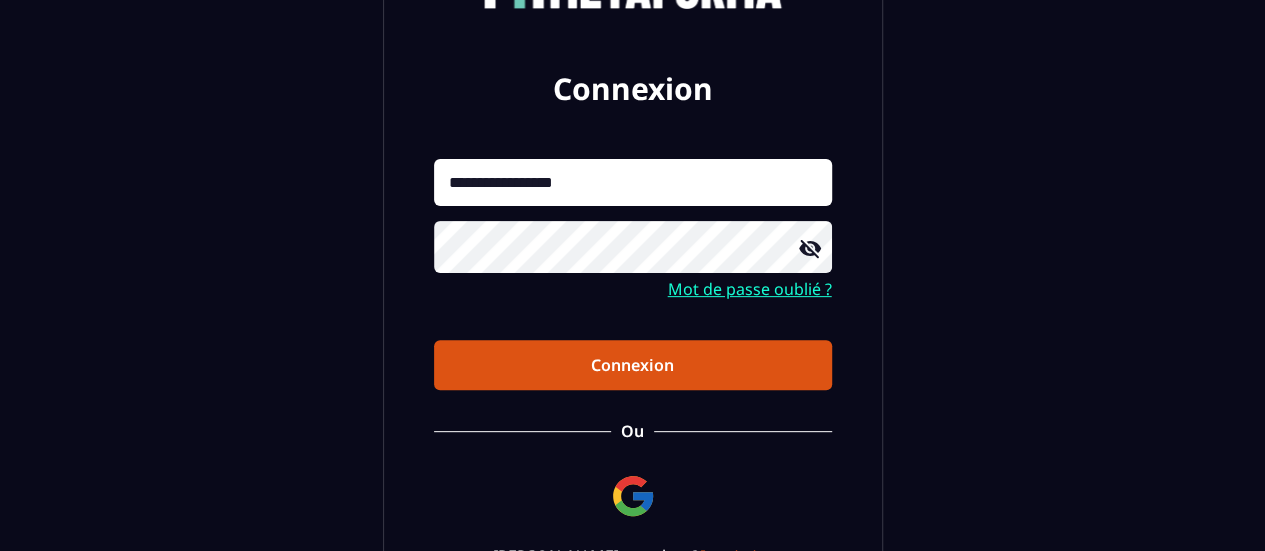 click on "Connexion" at bounding box center (633, 365) 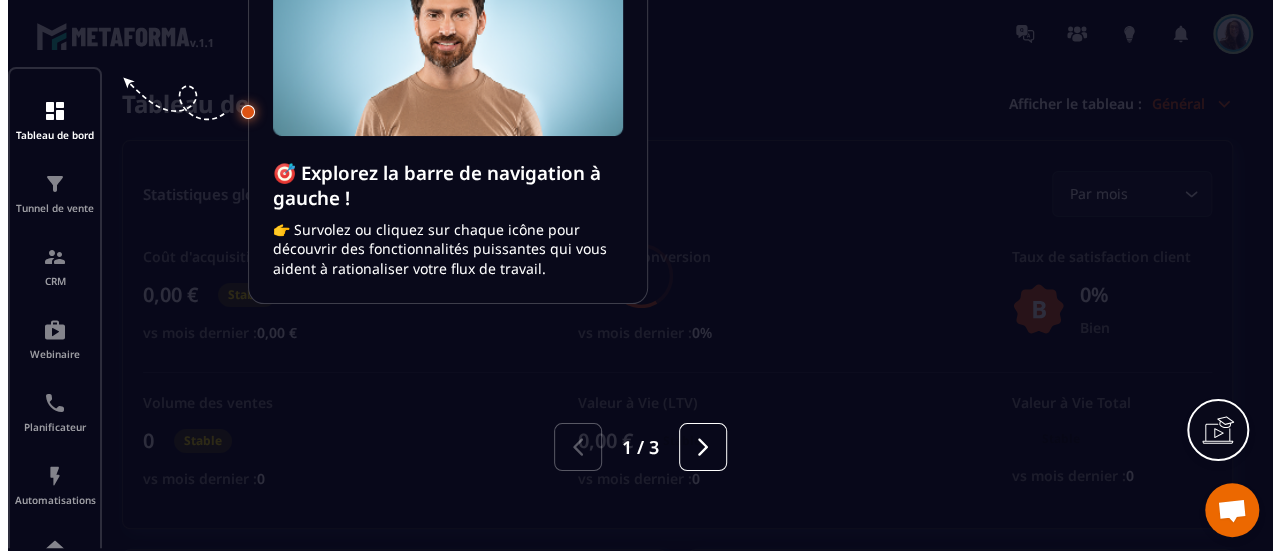 scroll, scrollTop: 0, scrollLeft: 0, axis: both 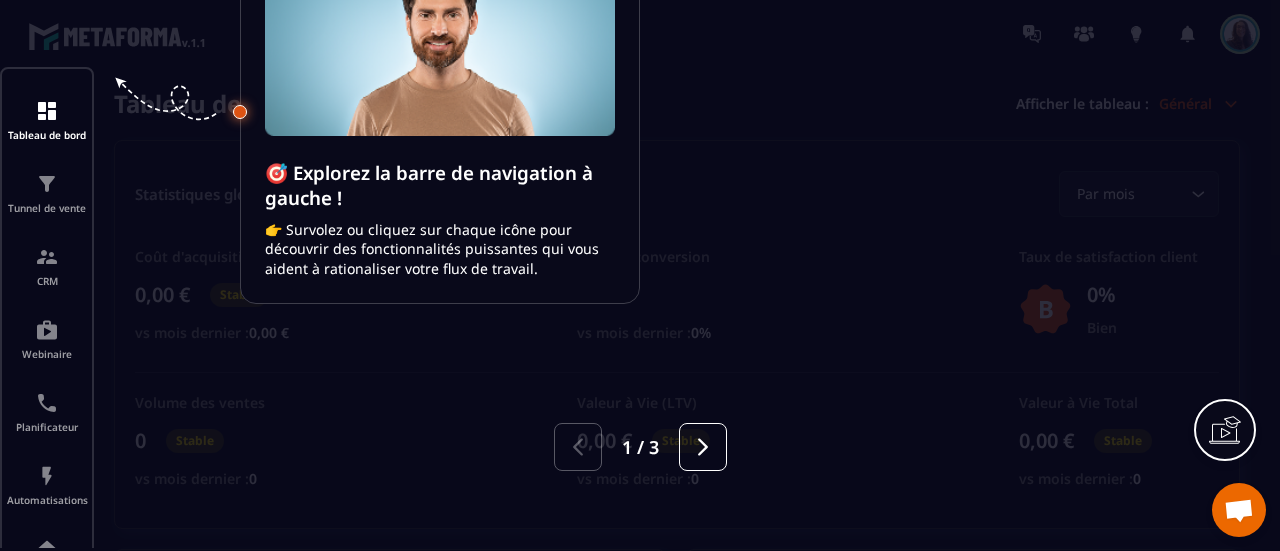 click at bounding box center (640, 275) 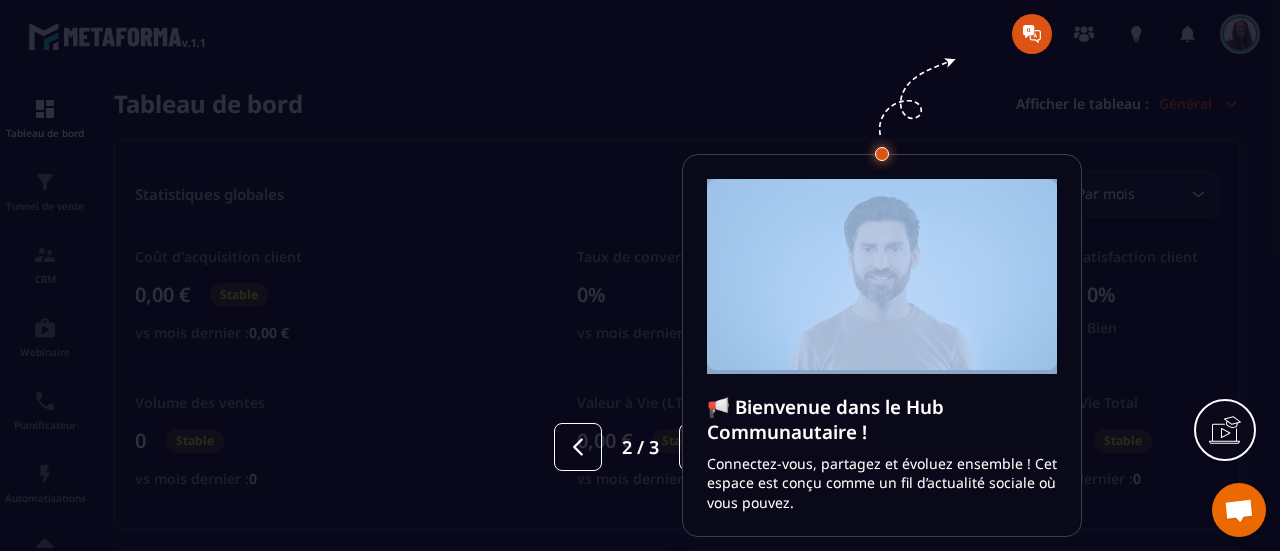 click at bounding box center [640, 275] 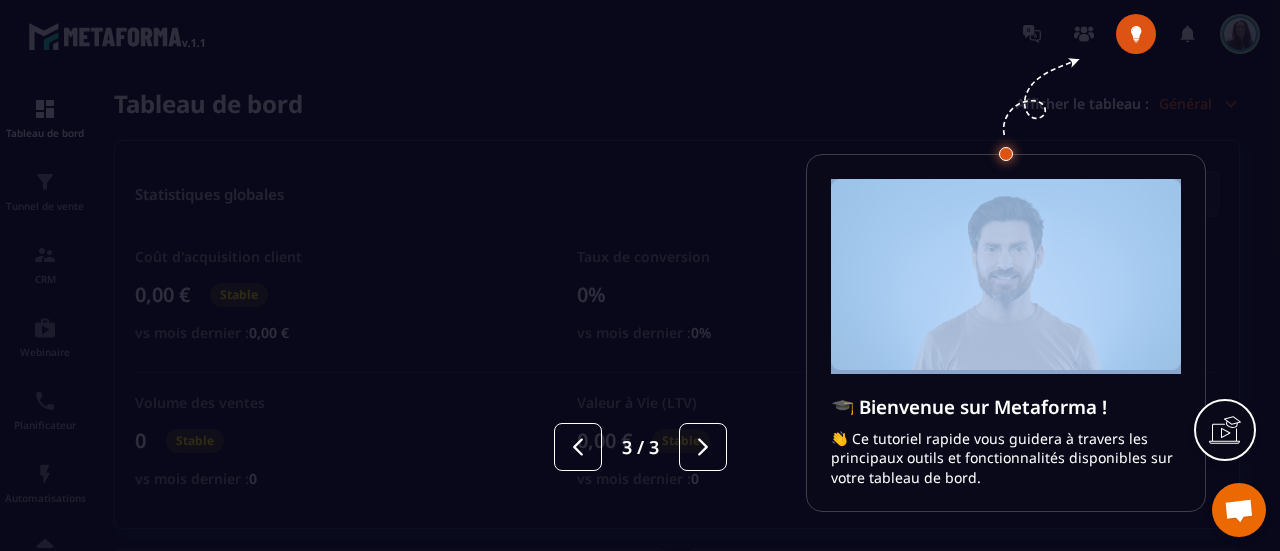 click at bounding box center [640, 275] 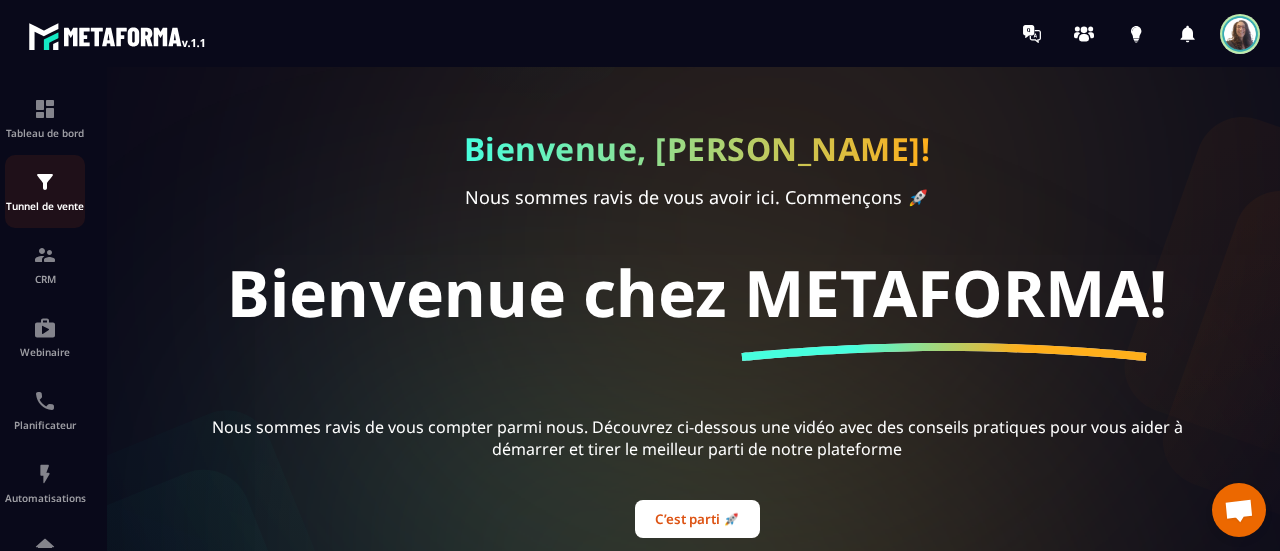 click on "Tunnel de vente" at bounding box center [45, 191] 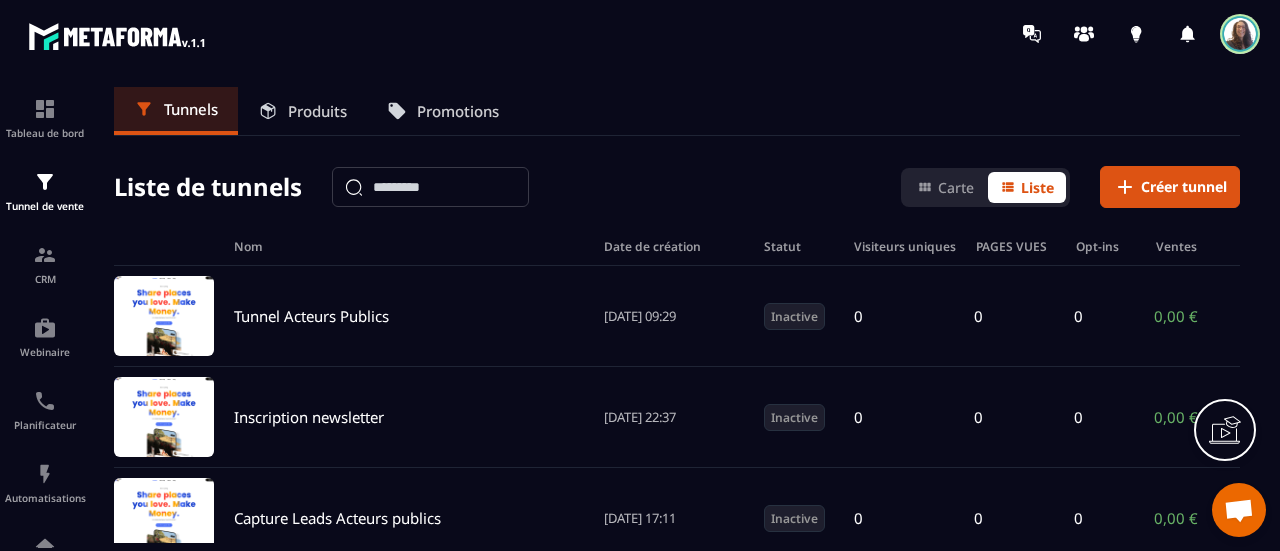 scroll, scrollTop: 100, scrollLeft: 0, axis: vertical 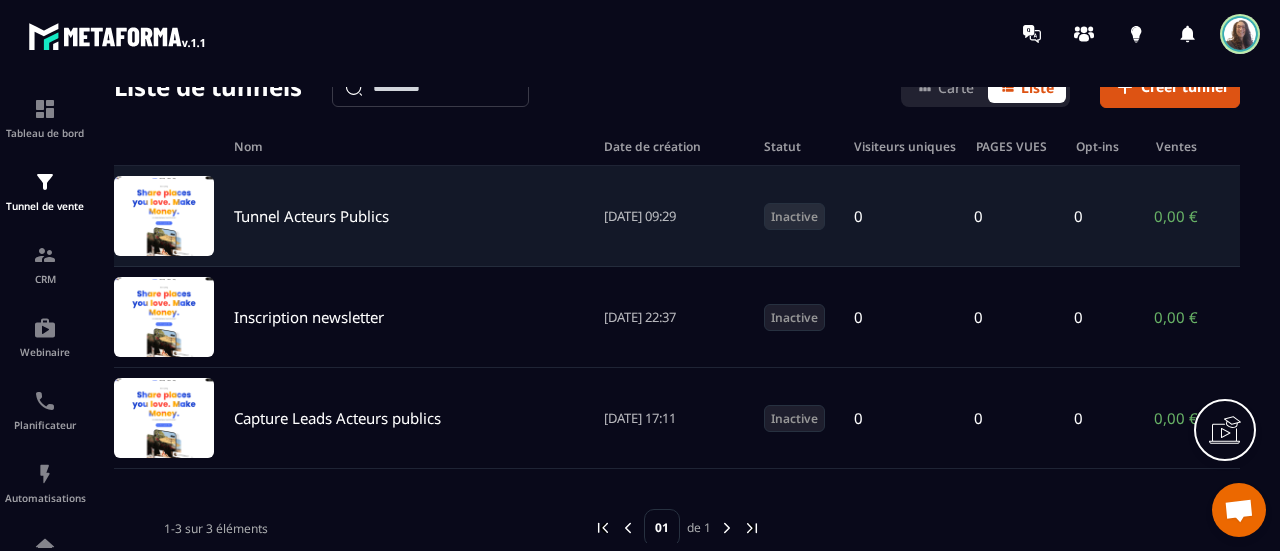 click at bounding box center [164, 216] 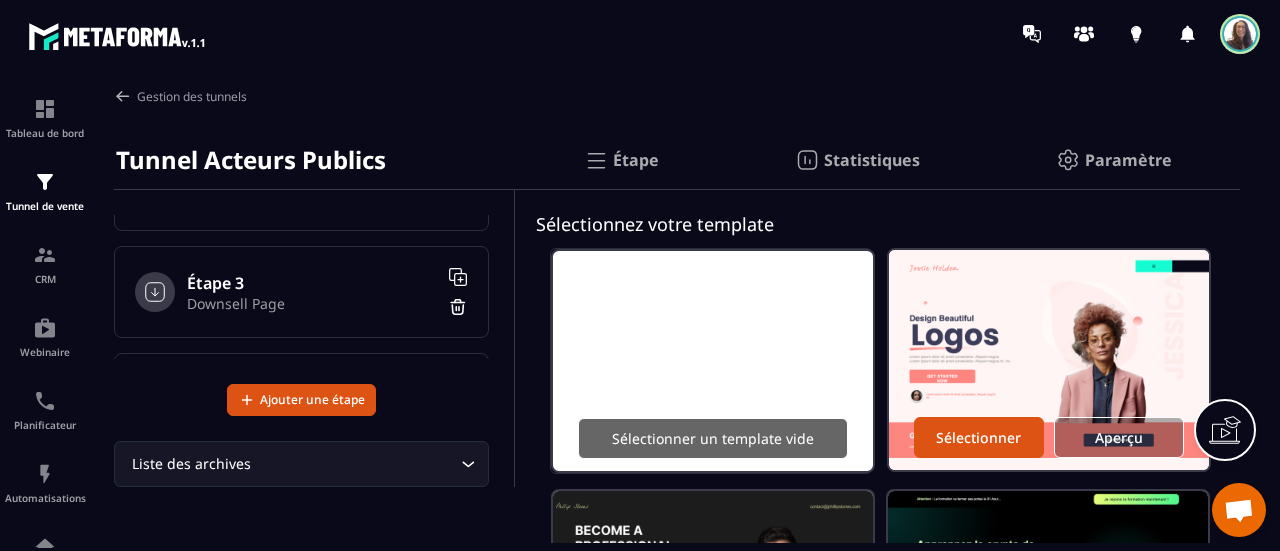 scroll, scrollTop: 300, scrollLeft: 0, axis: vertical 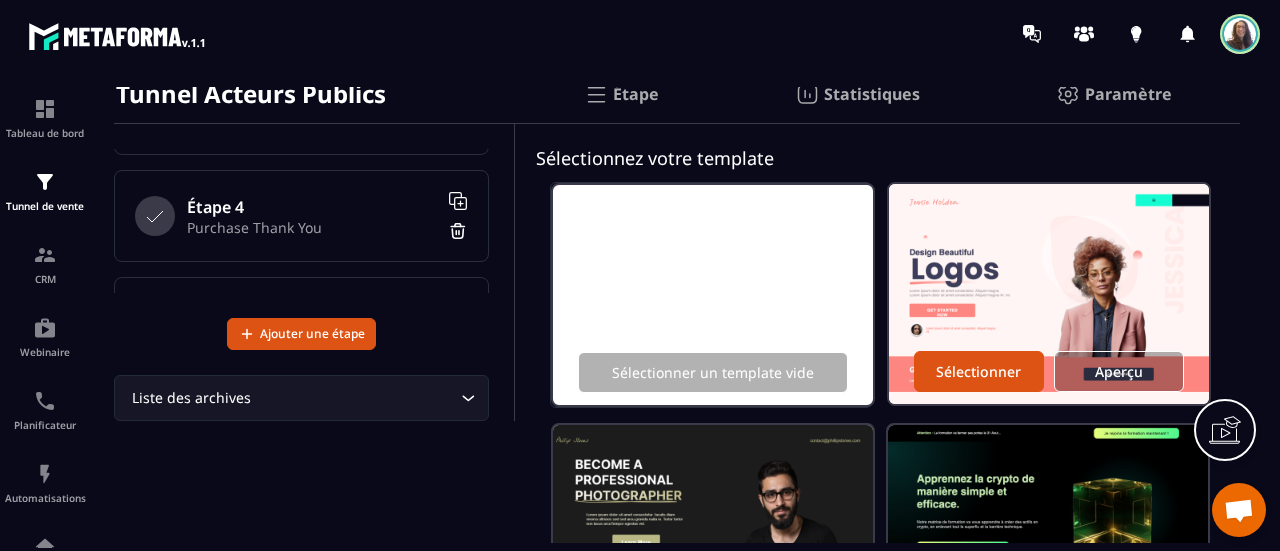 click 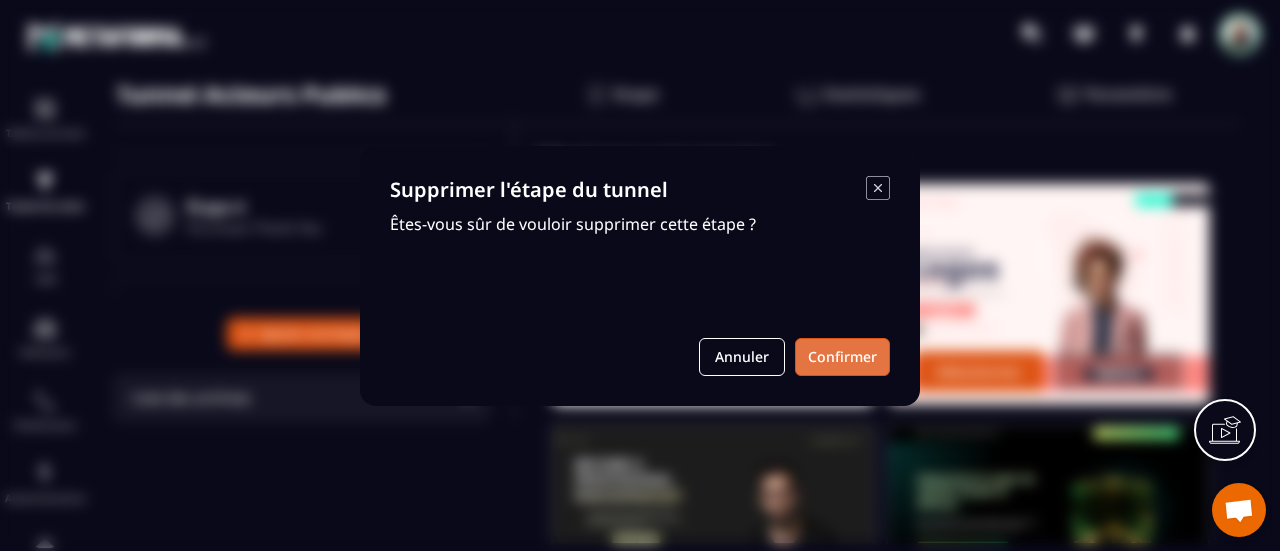 click on "Confirmer" at bounding box center (842, 357) 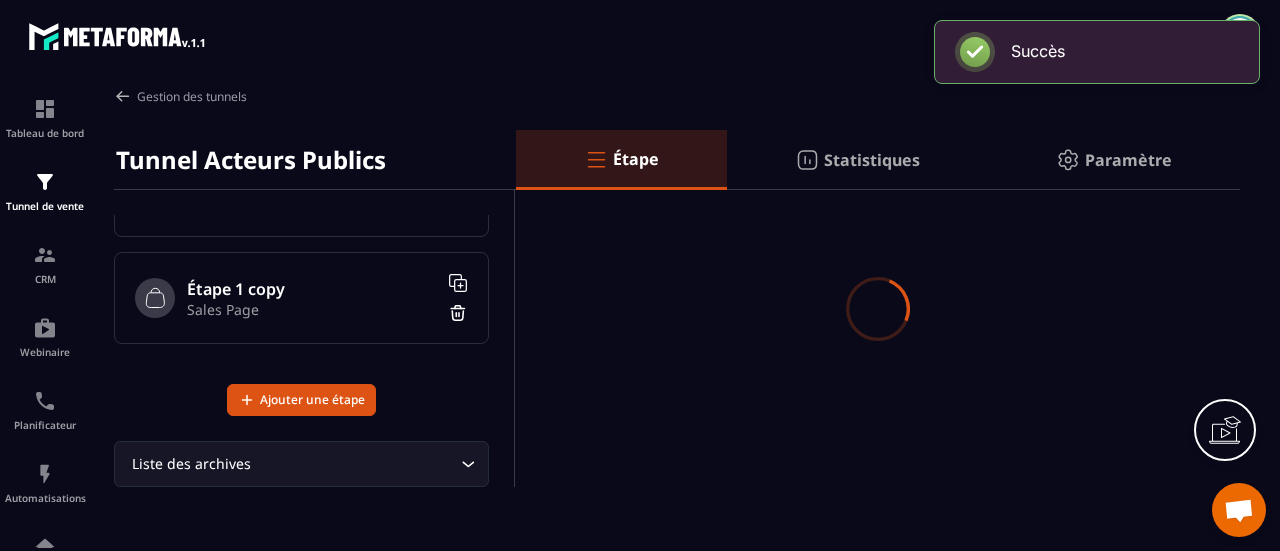 scroll, scrollTop: 281, scrollLeft: 0, axis: vertical 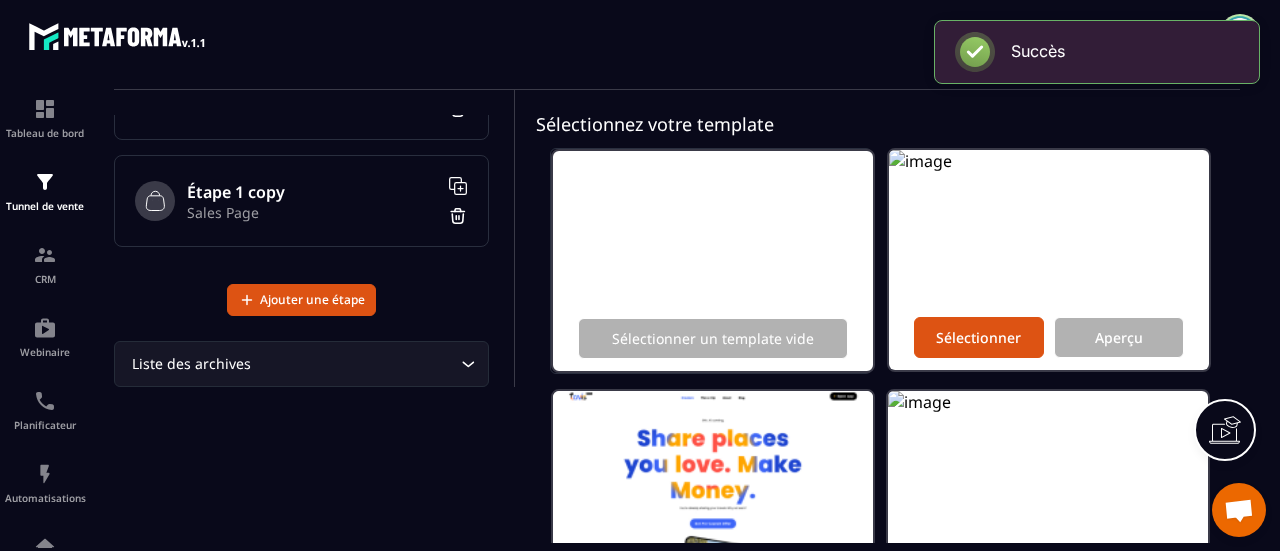 click 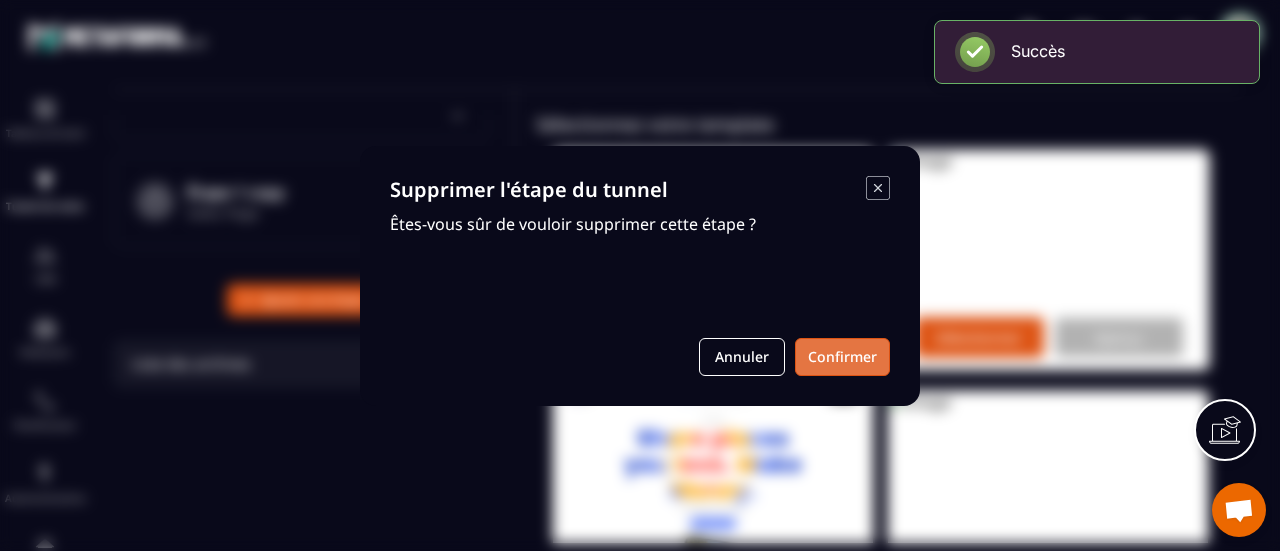 click on "Confirmer" at bounding box center [842, 357] 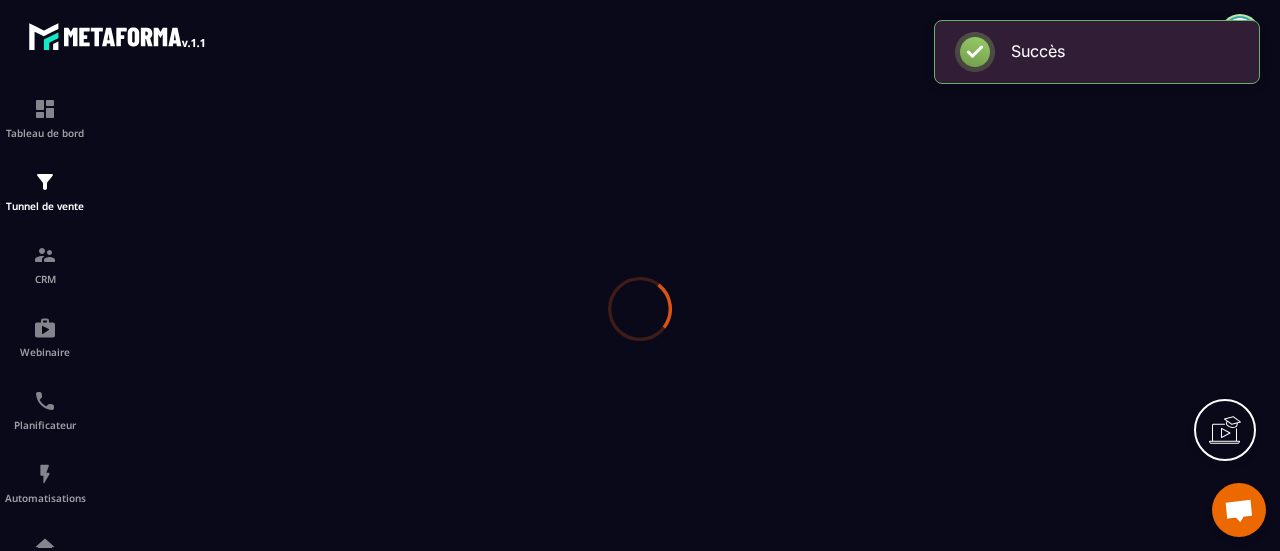 scroll, scrollTop: 175, scrollLeft: 0, axis: vertical 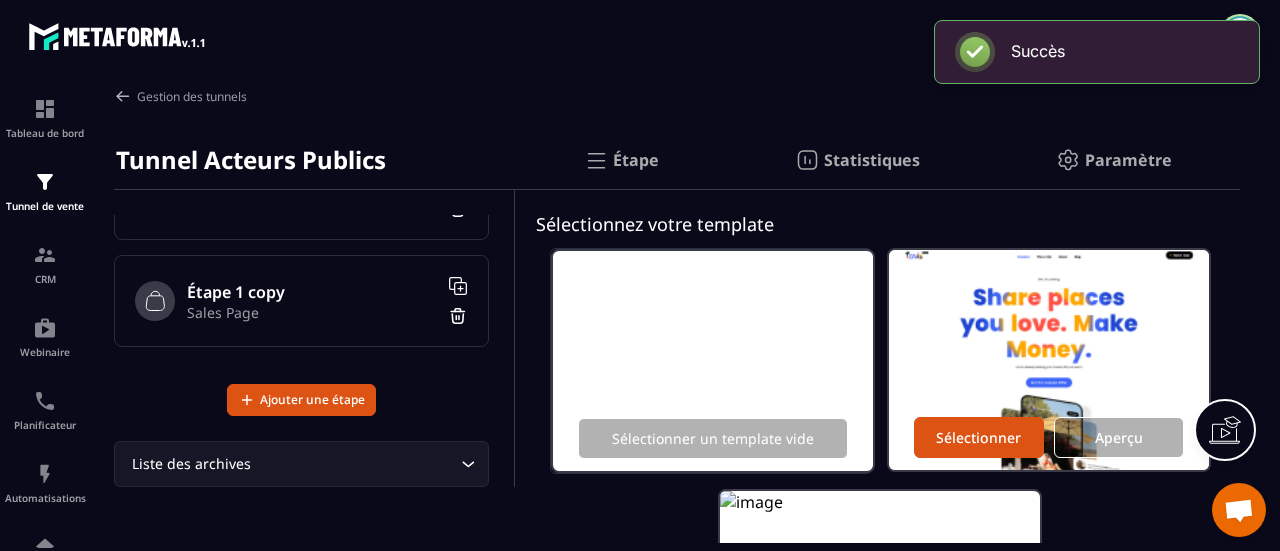 click 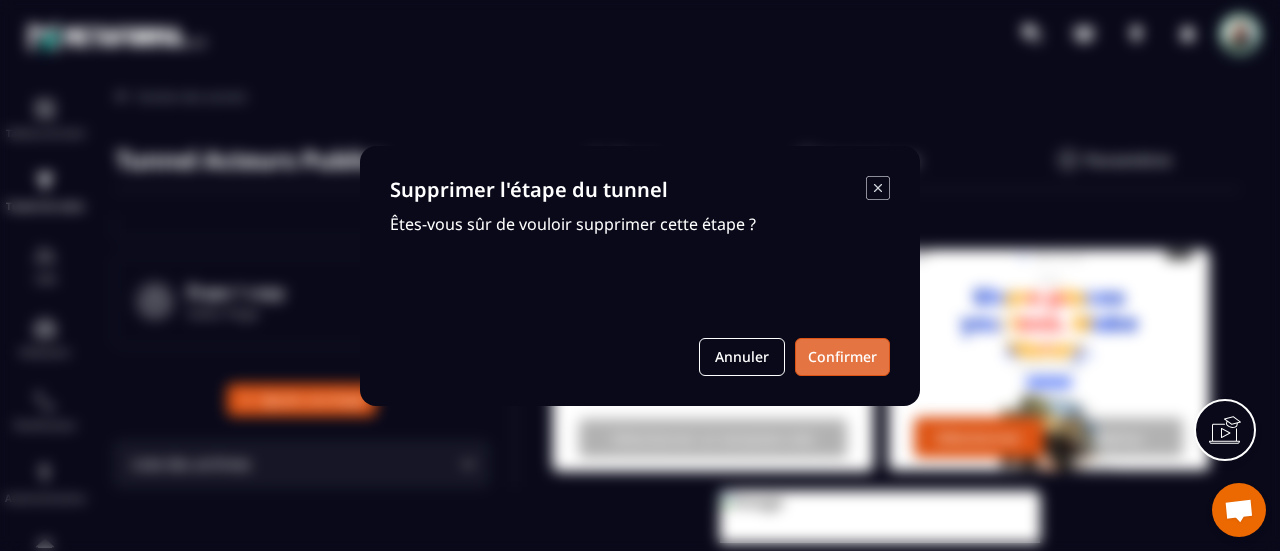 click on "Confirmer" at bounding box center [842, 357] 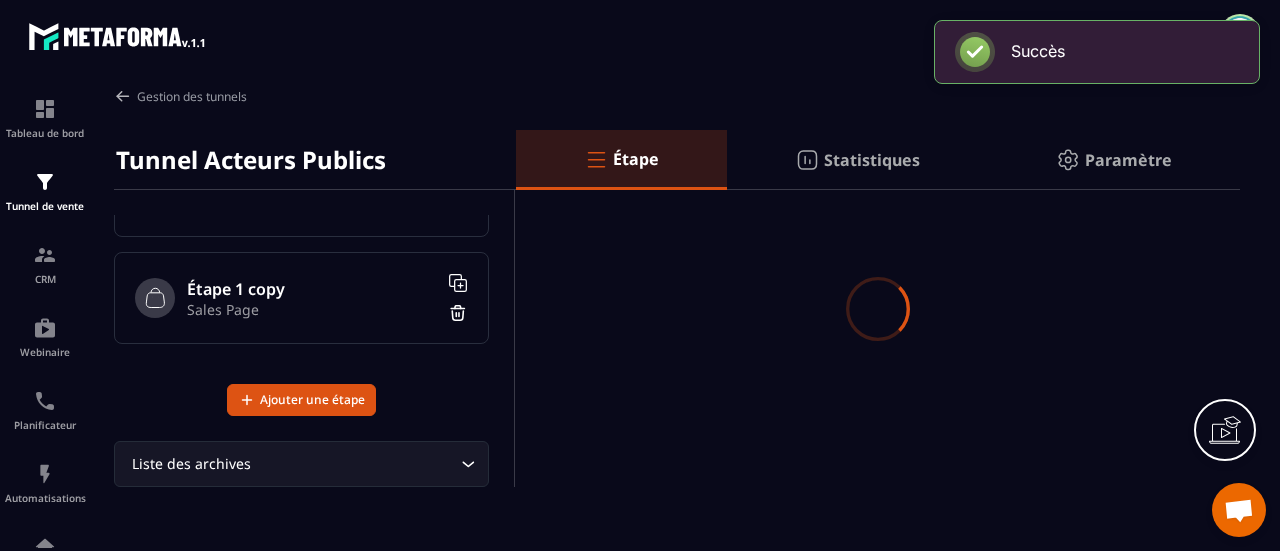 scroll, scrollTop: 68, scrollLeft: 0, axis: vertical 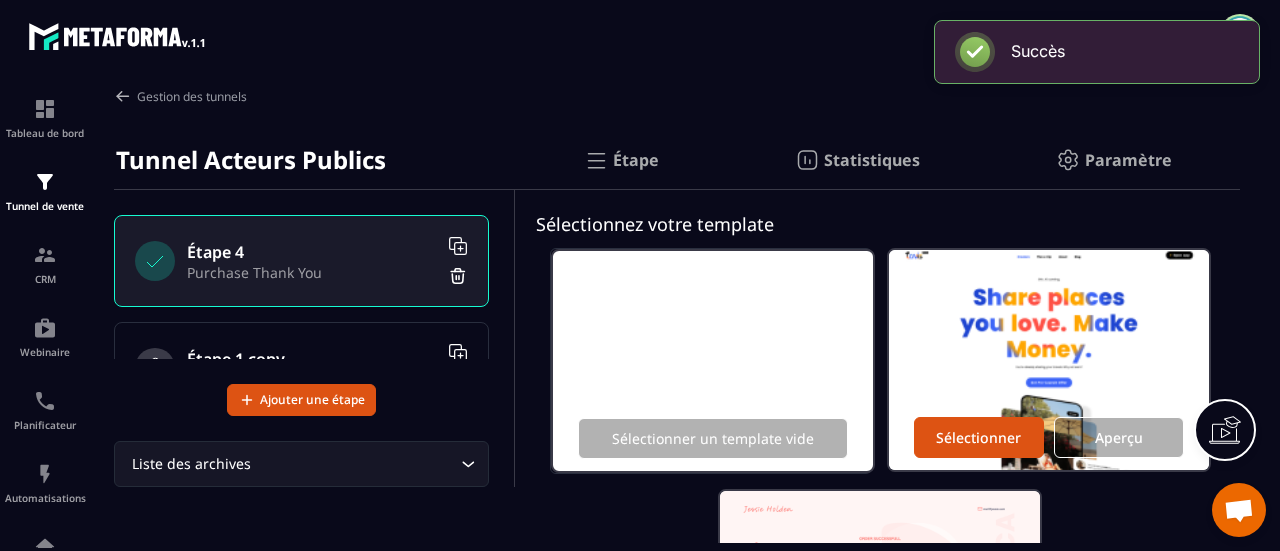 click at bounding box center [1068, 160] 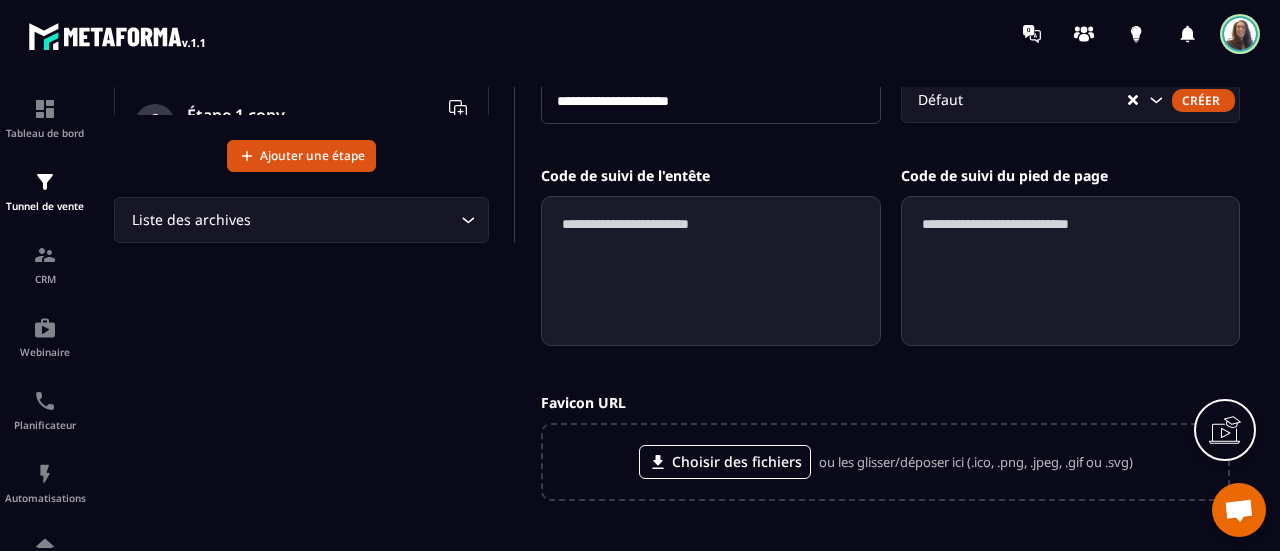 scroll, scrollTop: 0, scrollLeft: 0, axis: both 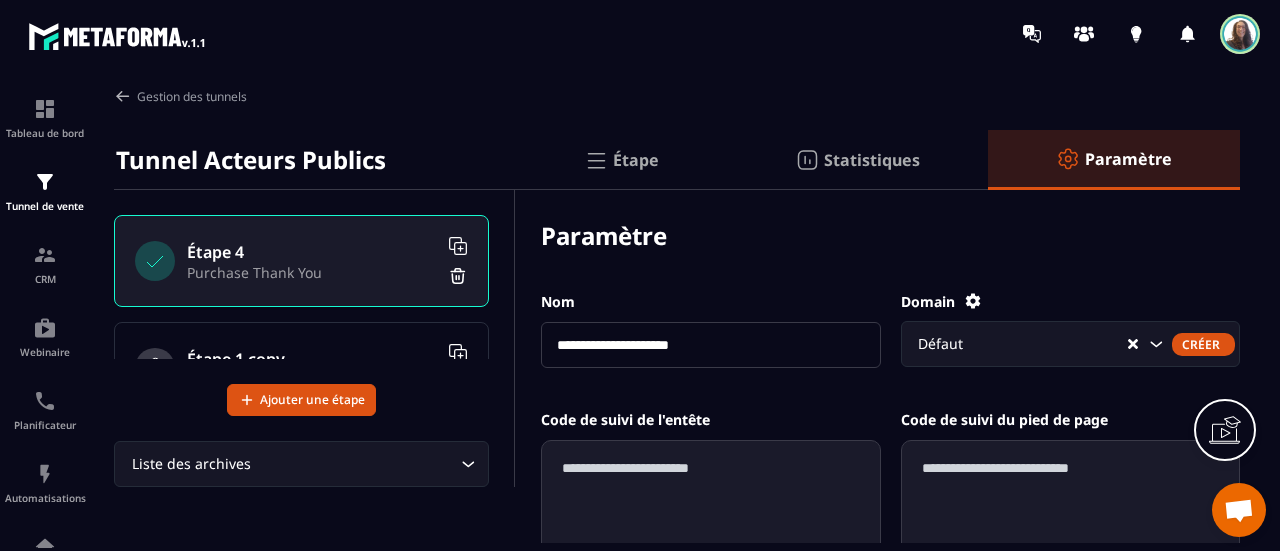 click on "Étape" at bounding box center (636, 160) 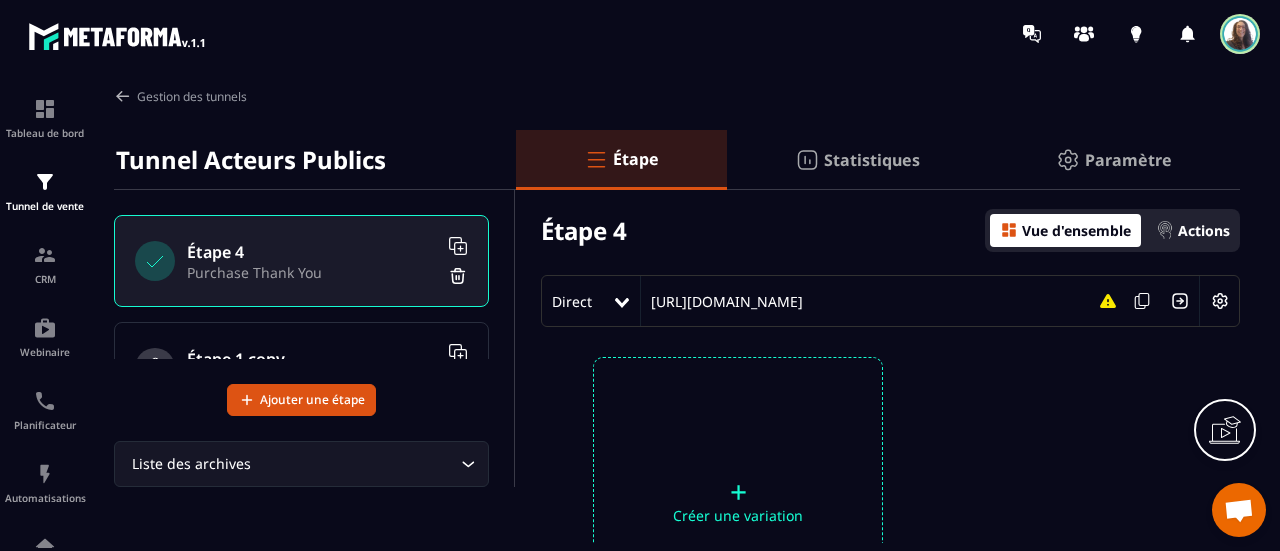 click 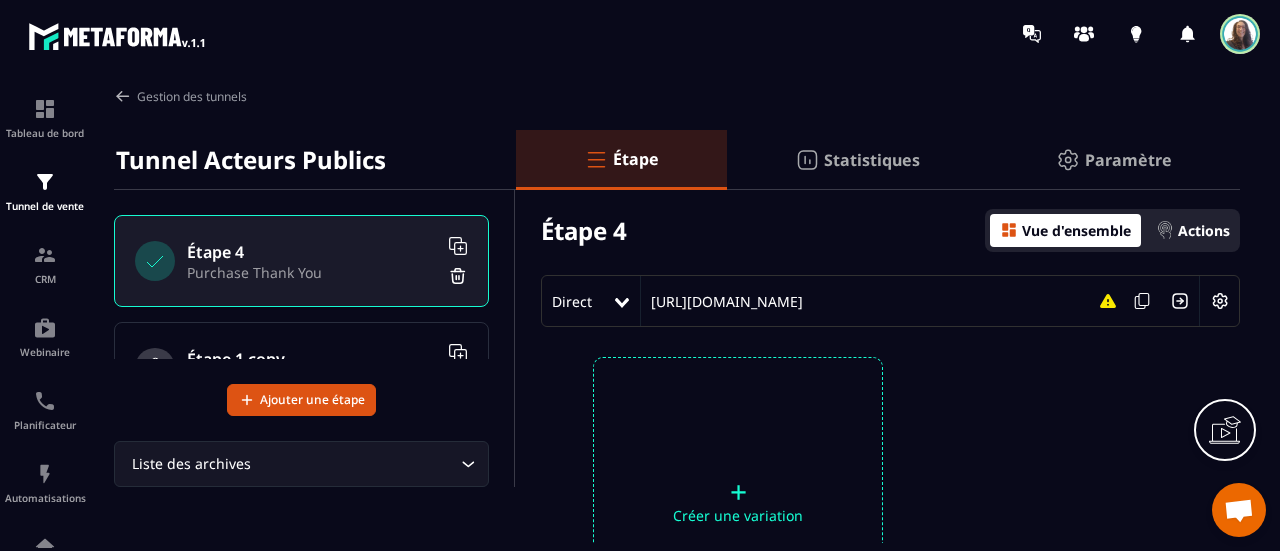 click at bounding box center [1180, 301] 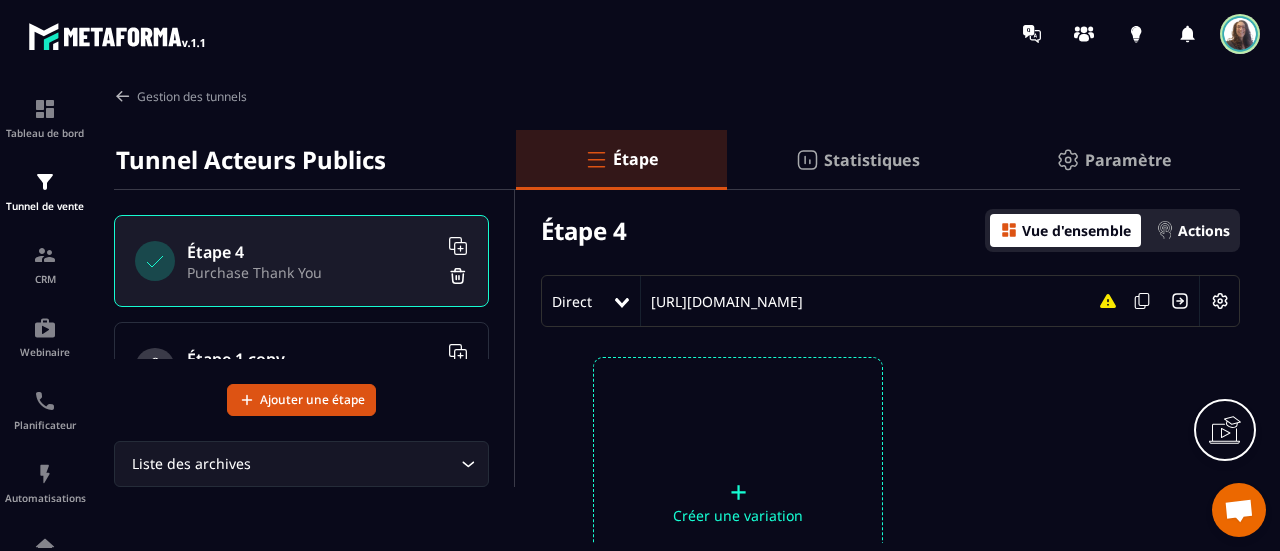 click at bounding box center (1220, 301) 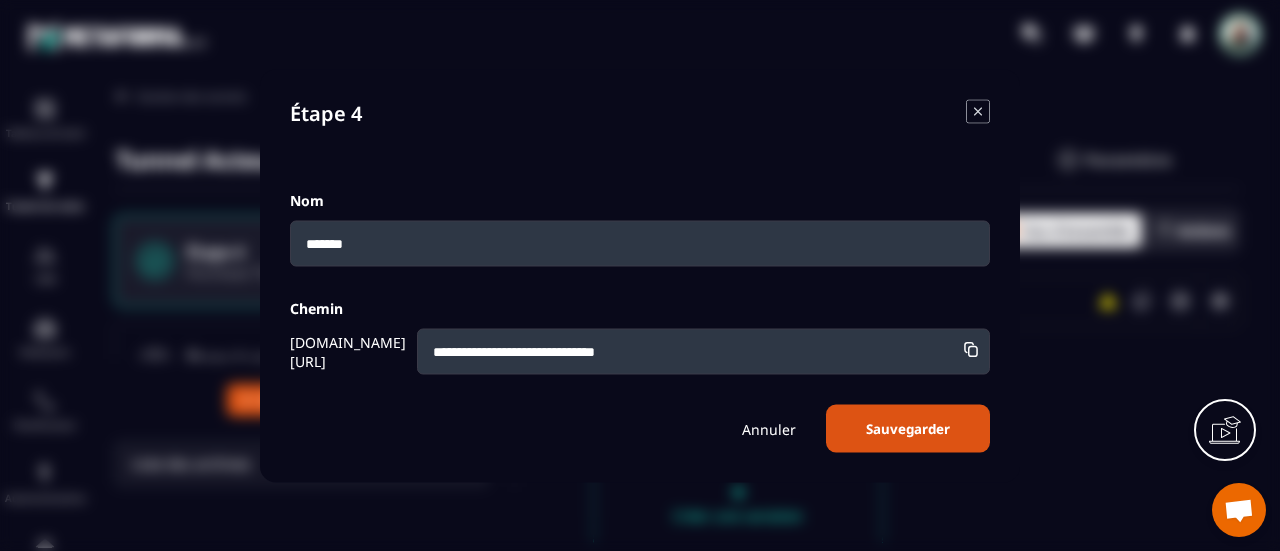 click on "Annuler" at bounding box center (769, 428) 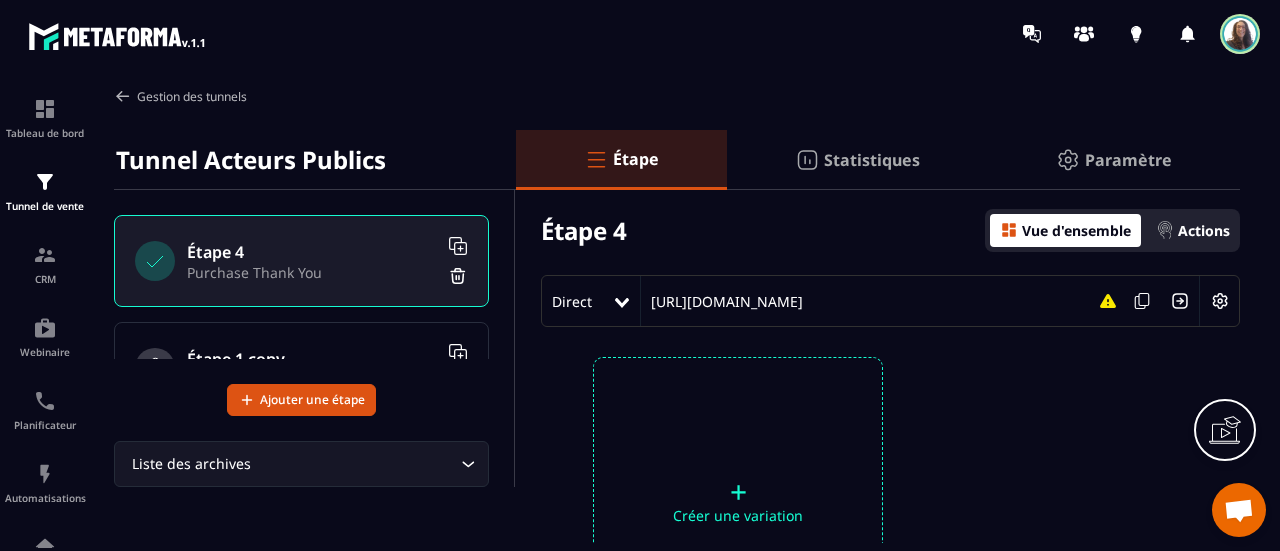 click at bounding box center [123, 96] 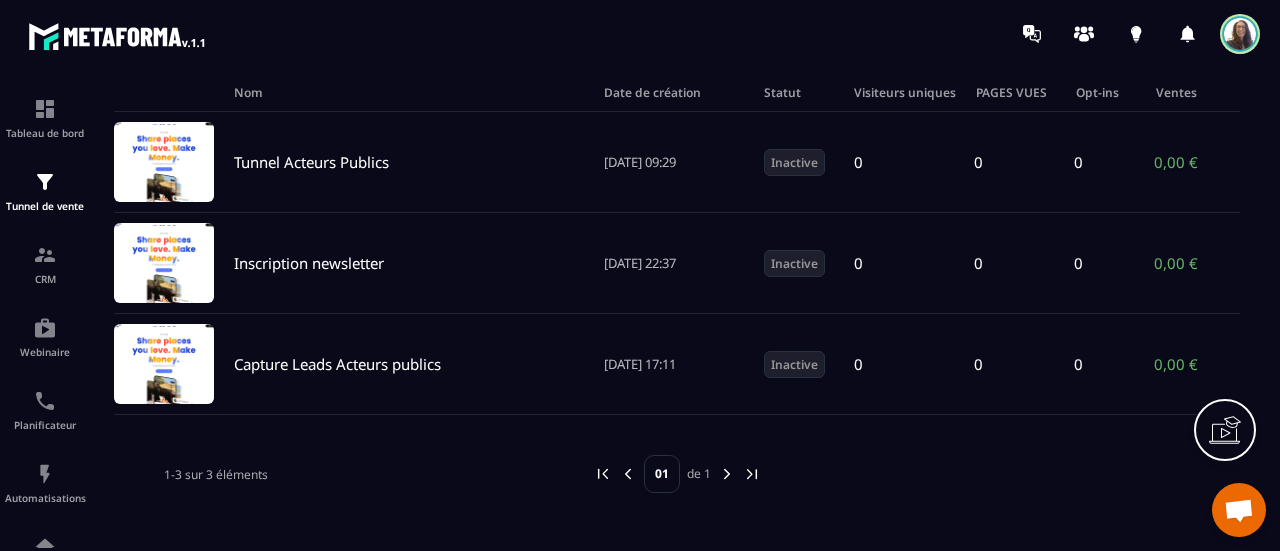scroll, scrollTop: 165, scrollLeft: 0, axis: vertical 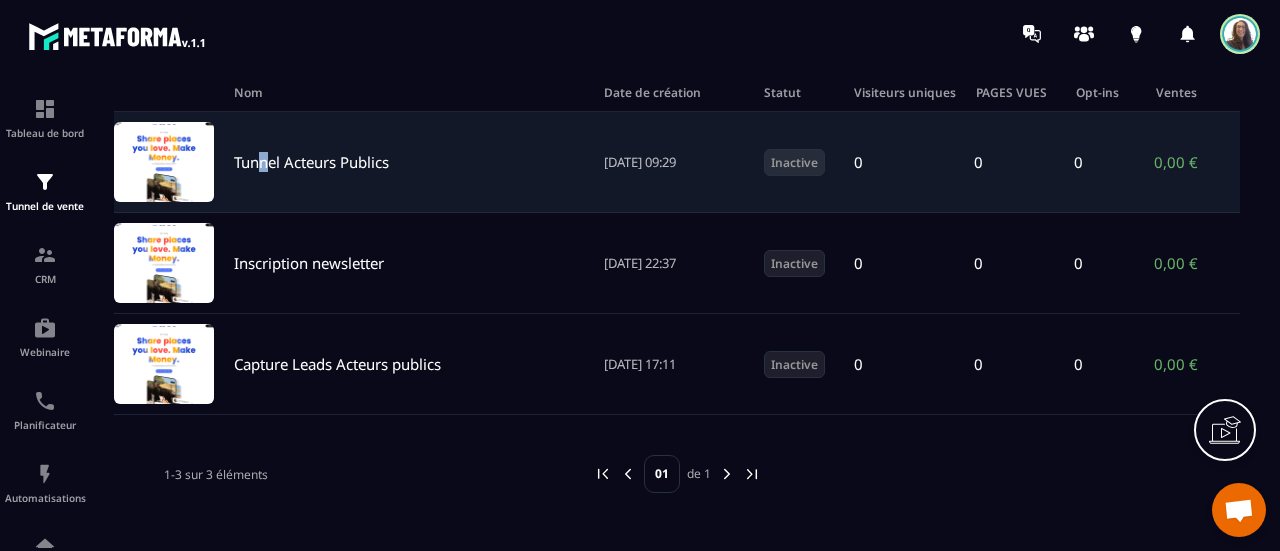 drag, startPoint x: 345, startPoint y: 163, endPoint x: 265, endPoint y: 159, distance: 80.09994 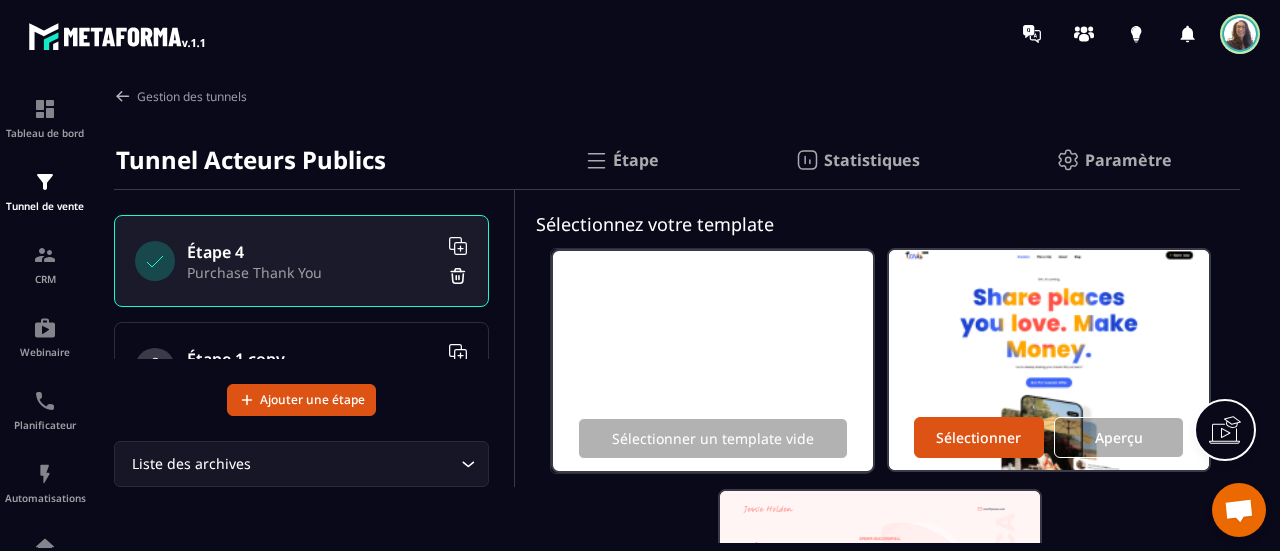 click on "Paramètre" at bounding box center [1128, 160] 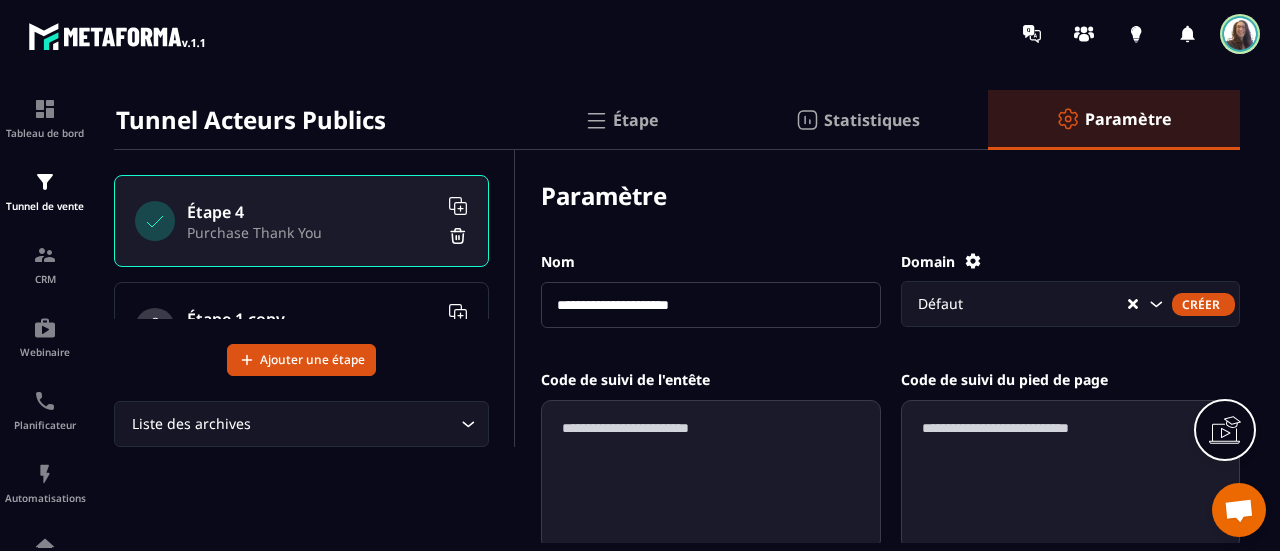 scroll, scrollTop: 0, scrollLeft: 0, axis: both 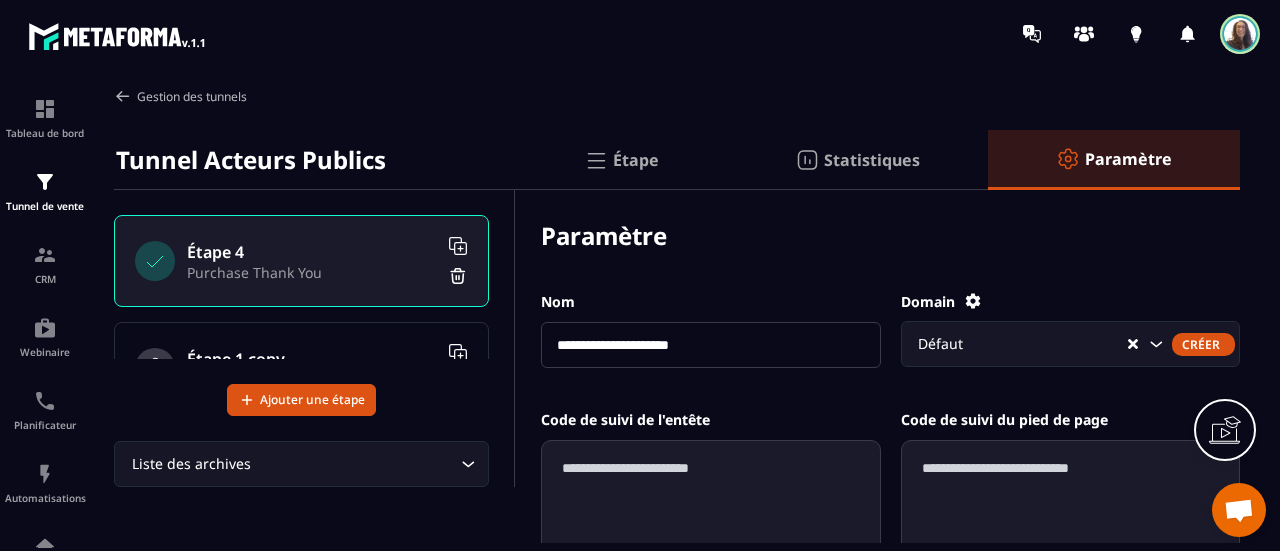 click on "Gestion des tunnels" at bounding box center [180, 96] 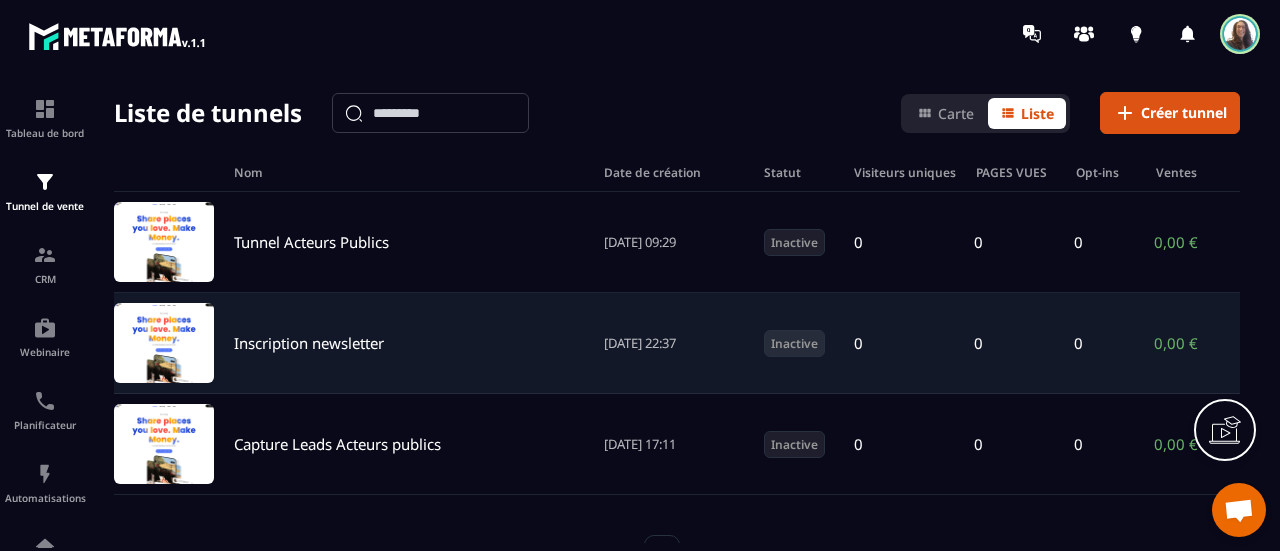 scroll, scrollTop: 165, scrollLeft: 0, axis: vertical 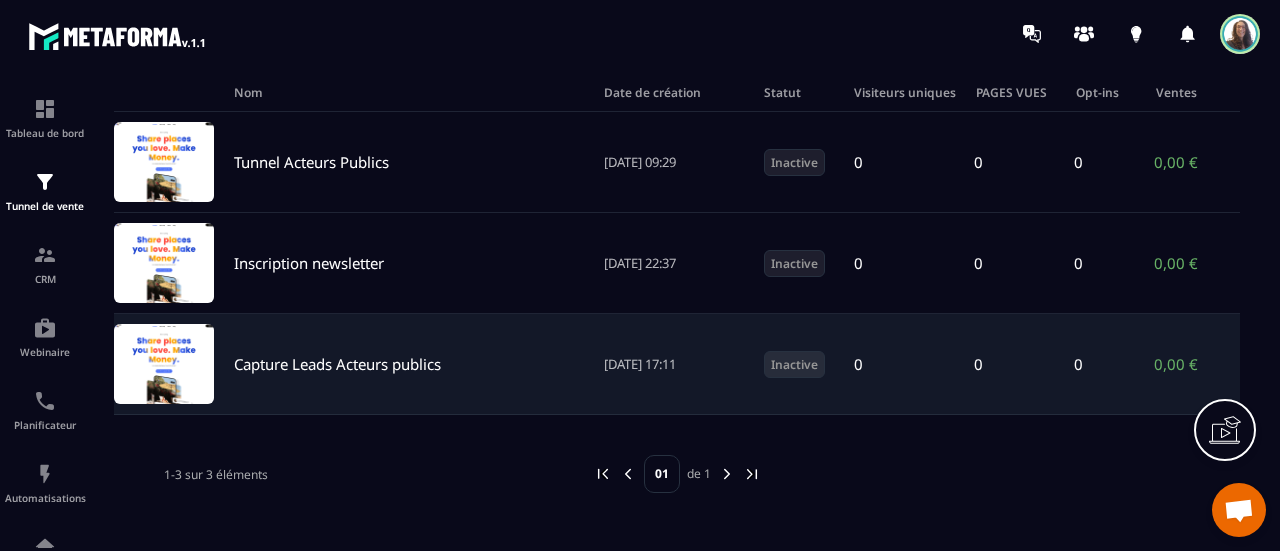 click on "Capture Leads Acteurs publics [DATE] 17:11 Inactive 0 0 0 0,00 € 0" 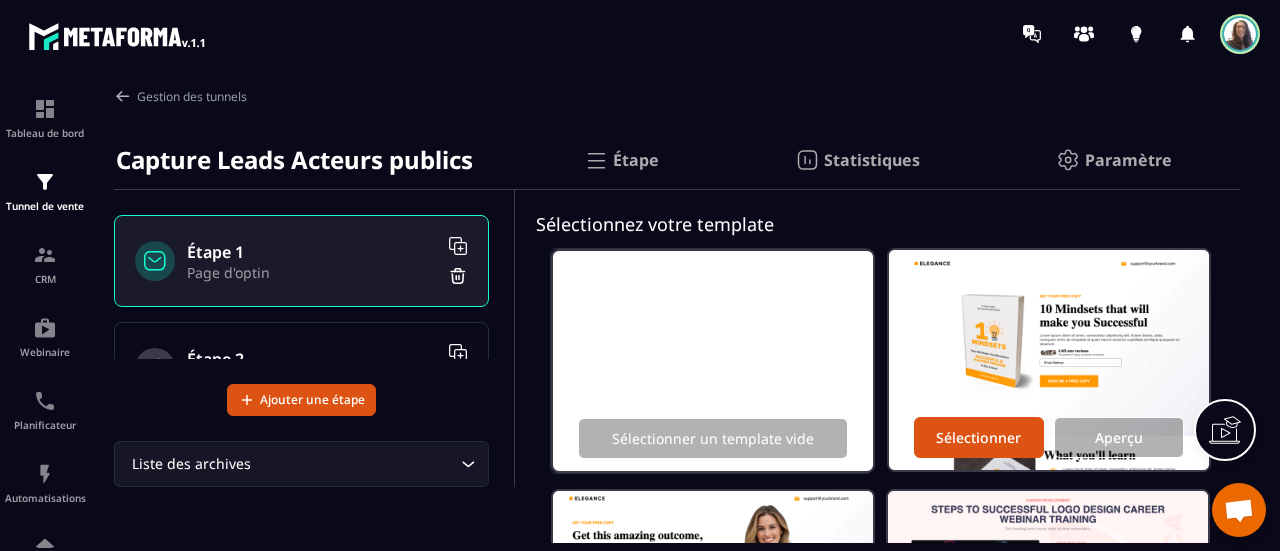 click on "Tableau de bord Tunnel de vente CRM Webinaire Planificateur Automatisations Espace membre Réseaux Sociaux E-mailing Comptabilité  IA prospects" at bounding box center [170, 307] 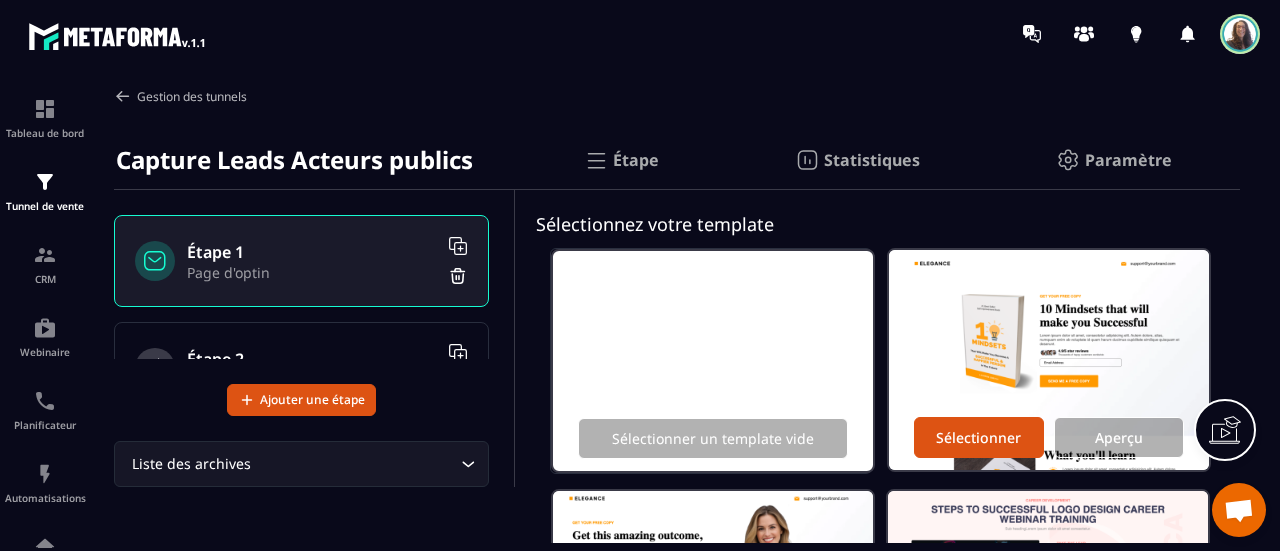 click at bounding box center [123, 96] 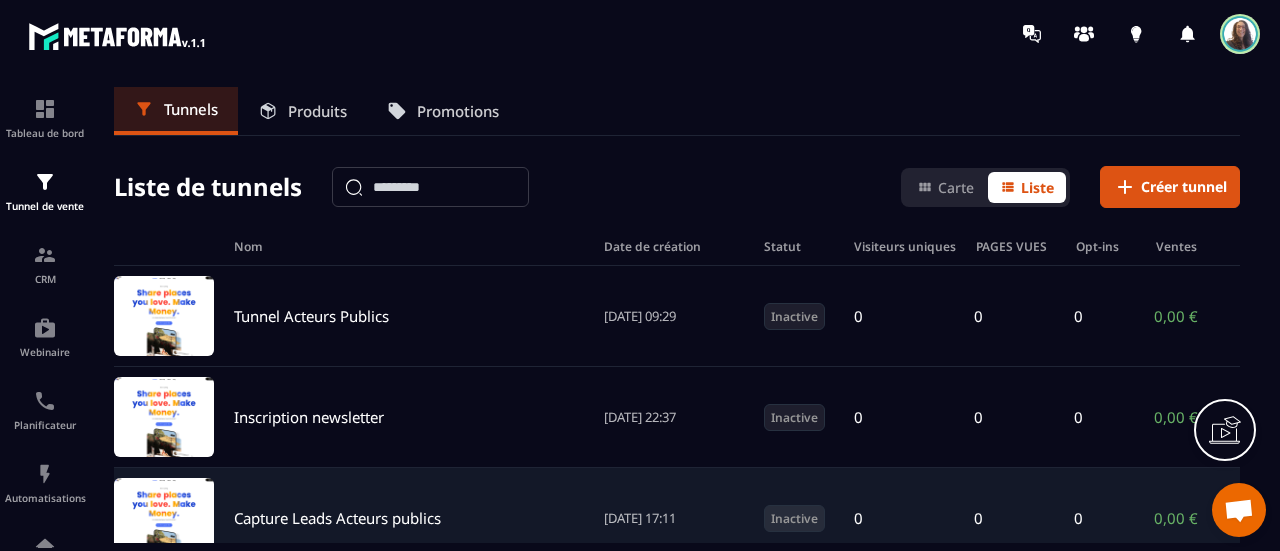 click on "Capture Leads Acteurs publics [DATE] 17:11 Inactive 0 0 0 0,00 € 0" 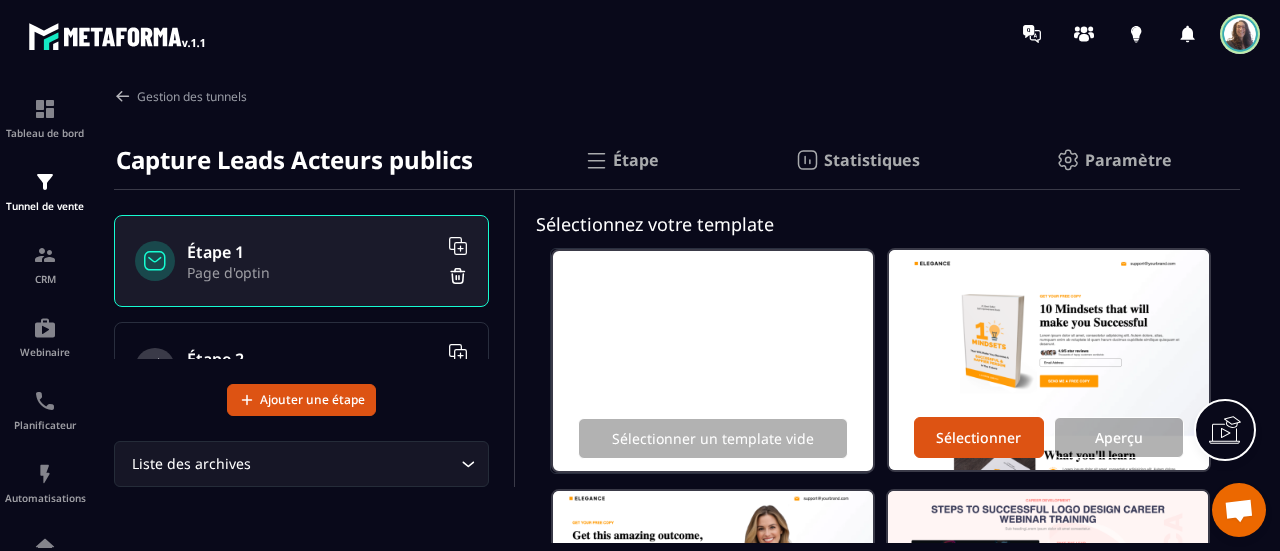 scroll, scrollTop: 68, scrollLeft: 0, axis: vertical 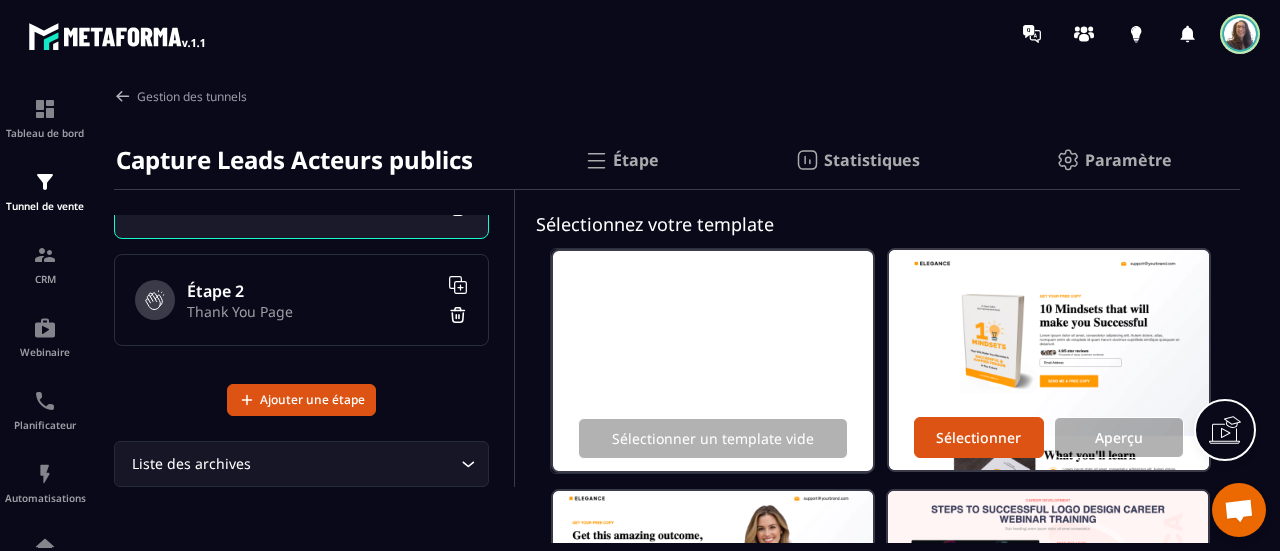 click on "Paramètre" 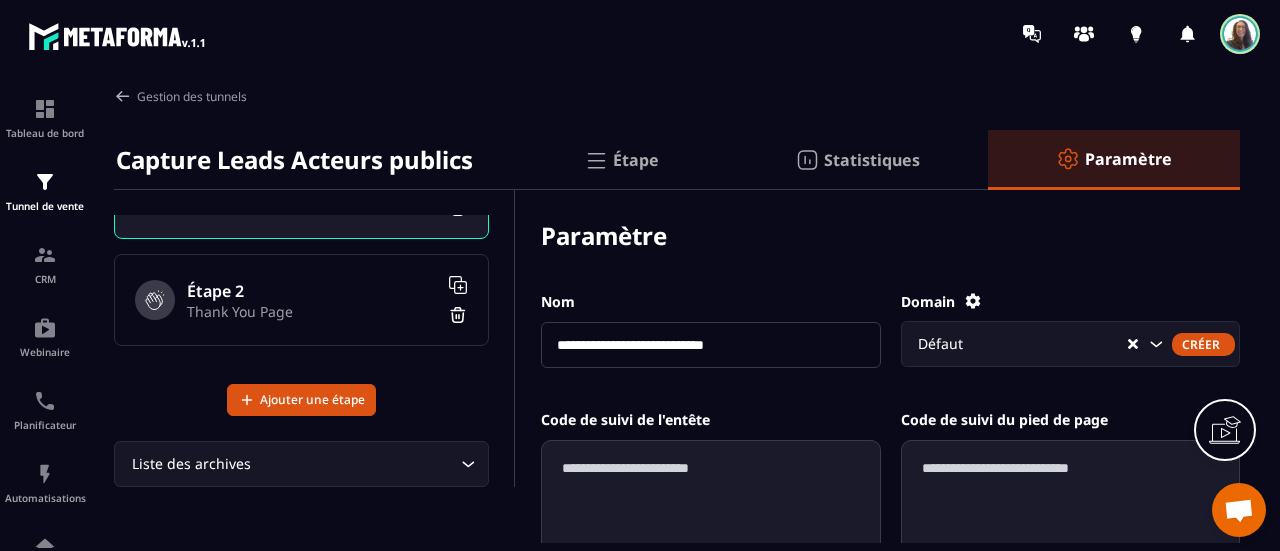 drag, startPoint x: 793, startPoint y: 351, endPoint x: 660, endPoint y: 358, distance: 133.18408 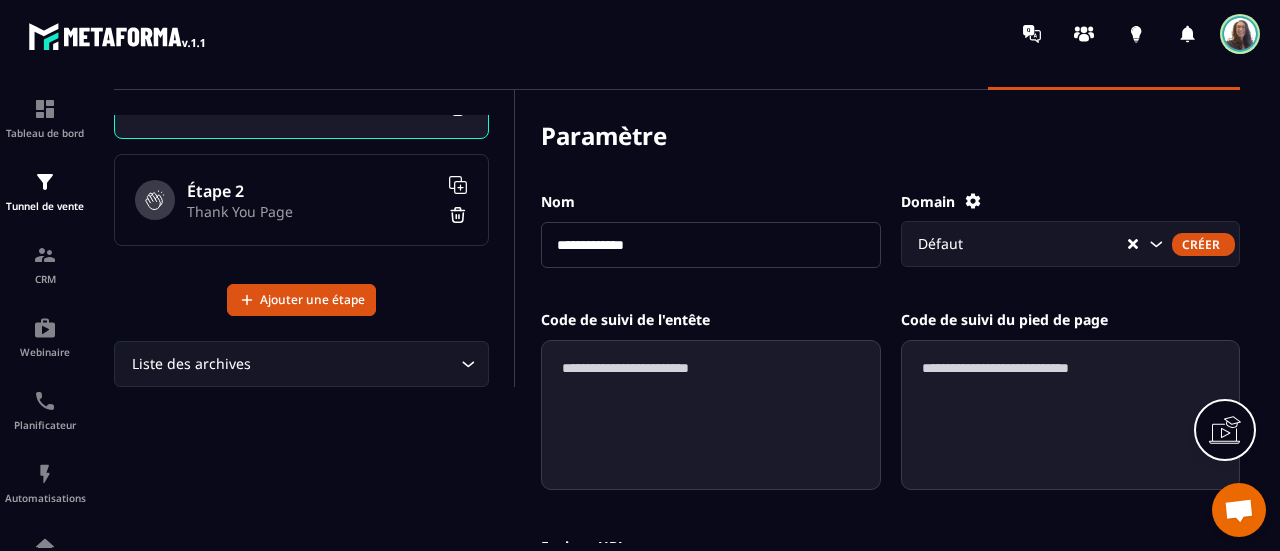 scroll, scrollTop: 500, scrollLeft: 0, axis: vertical 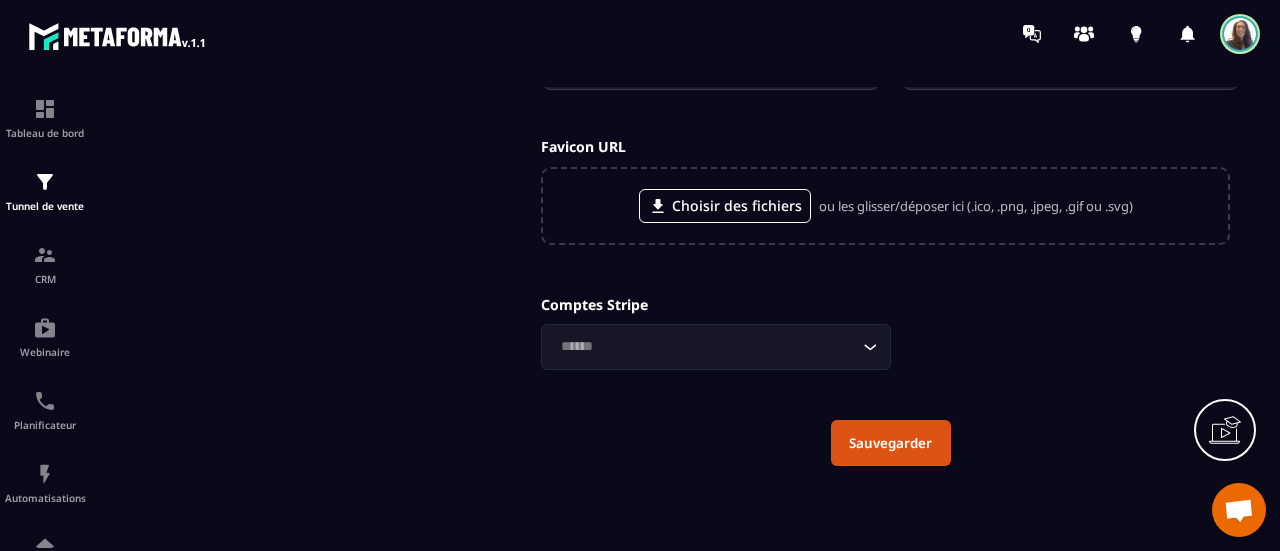 type on "**********" 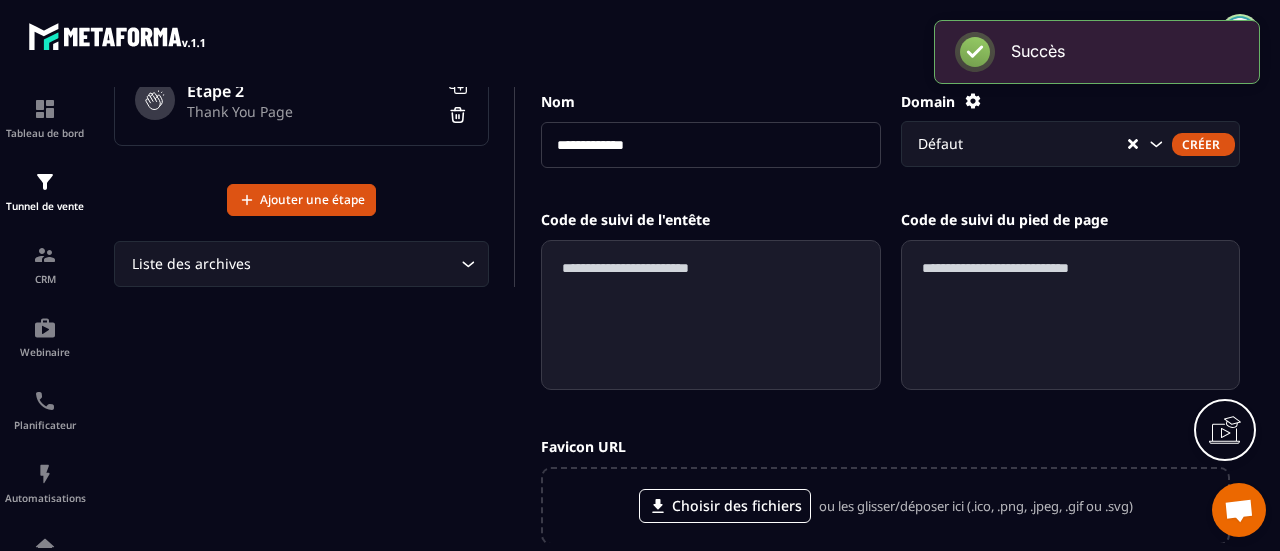 scroll, scrollTop: 0, scrollLeft: 0, axis: both 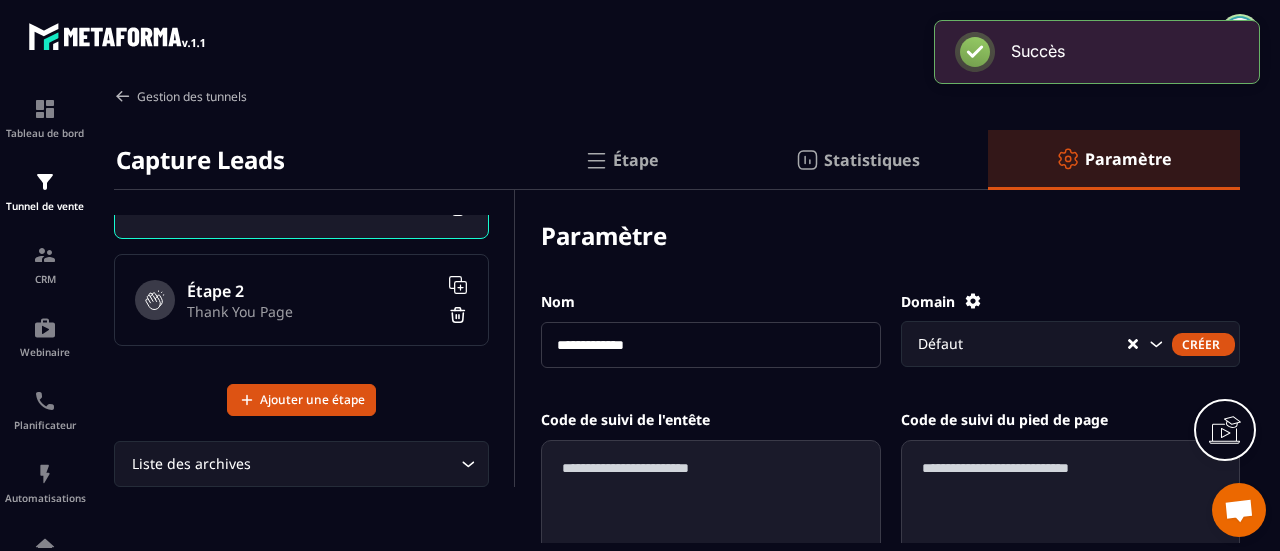 click on "Gestion des tunnels" at bounding box center (180, 96) 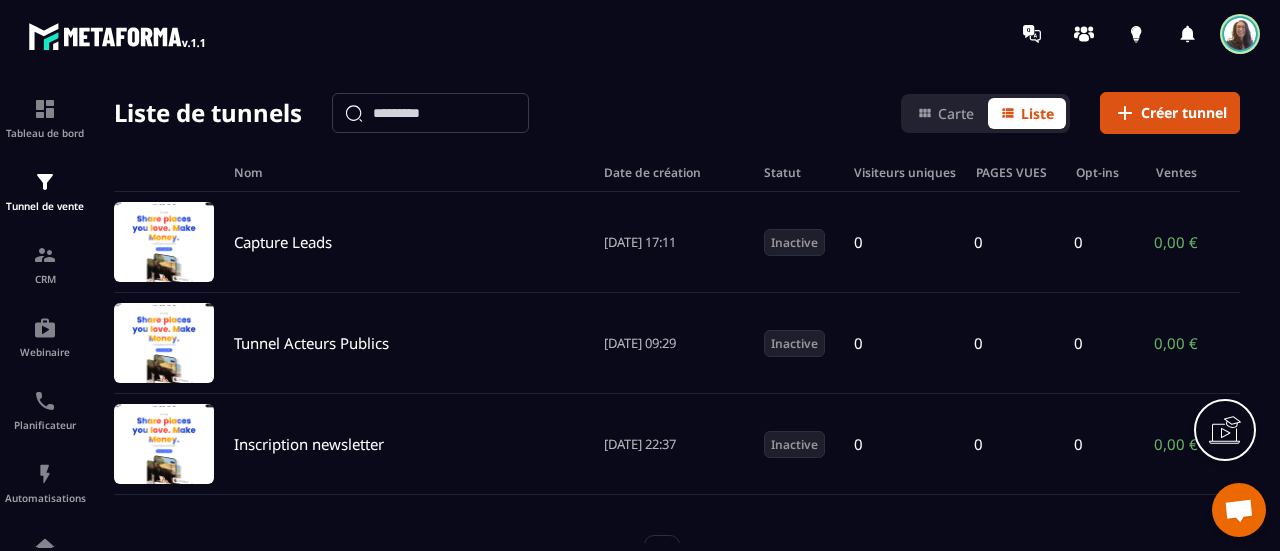 scroll, scrollTop: 165, scrollLeft: 0, axis: vertical 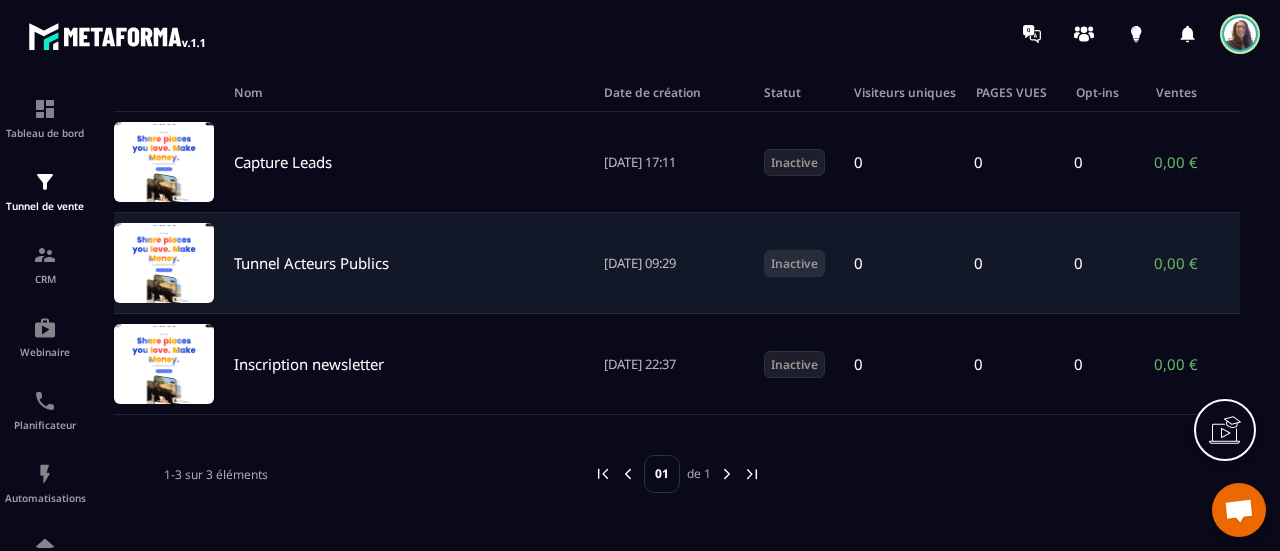 click on "Tunnel Acteurs Publics [DATE] 09:29 Inactive 0 0 0 0,00 € 0" 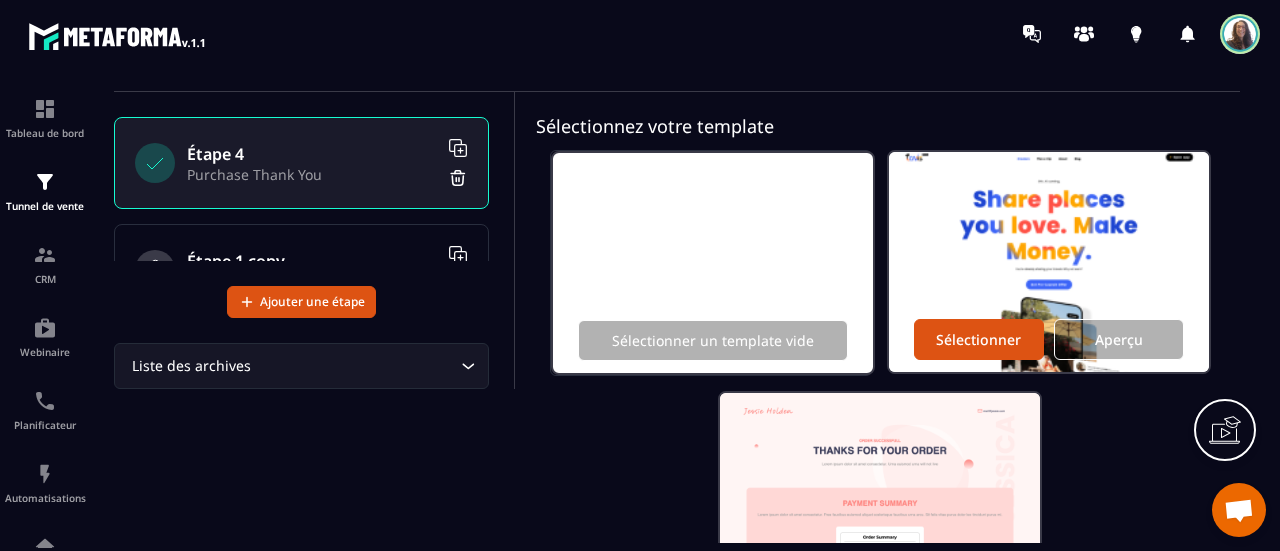 scroll, scrollTop: 0, scrollLeft: 0, axis: both 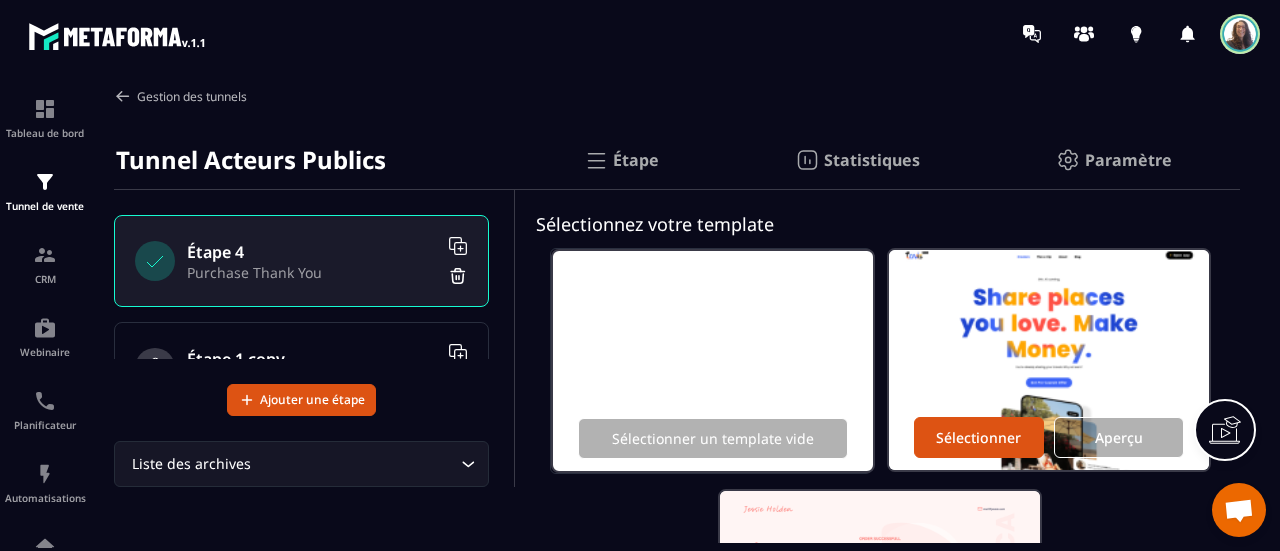click at bounding box center [123, 96] 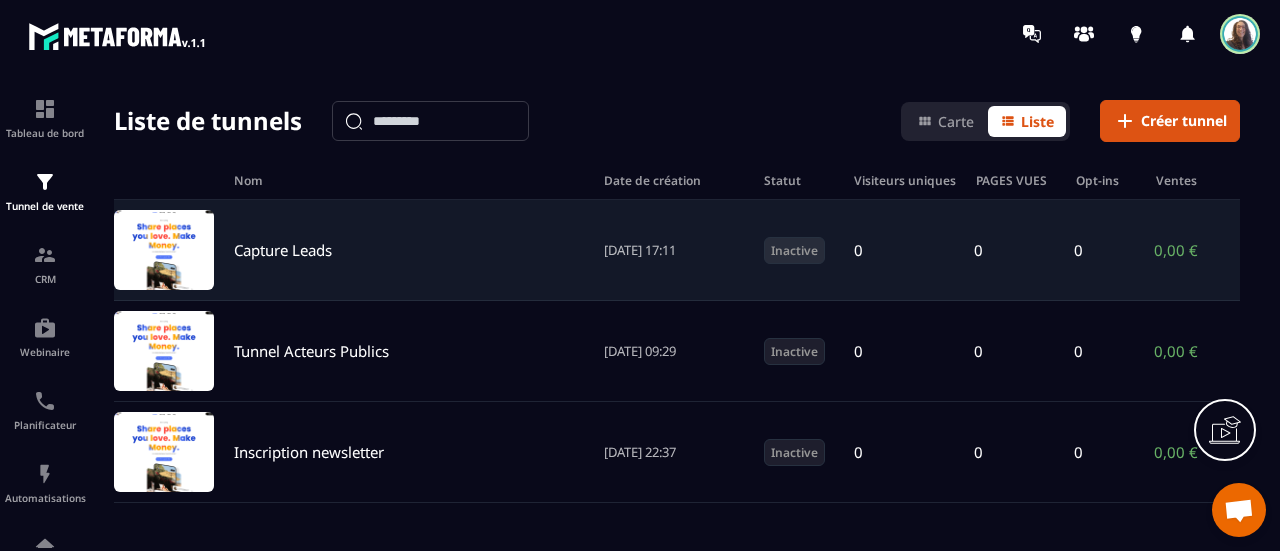 scroll, scrollTop: 0, scrollLeft: 0, axis: both 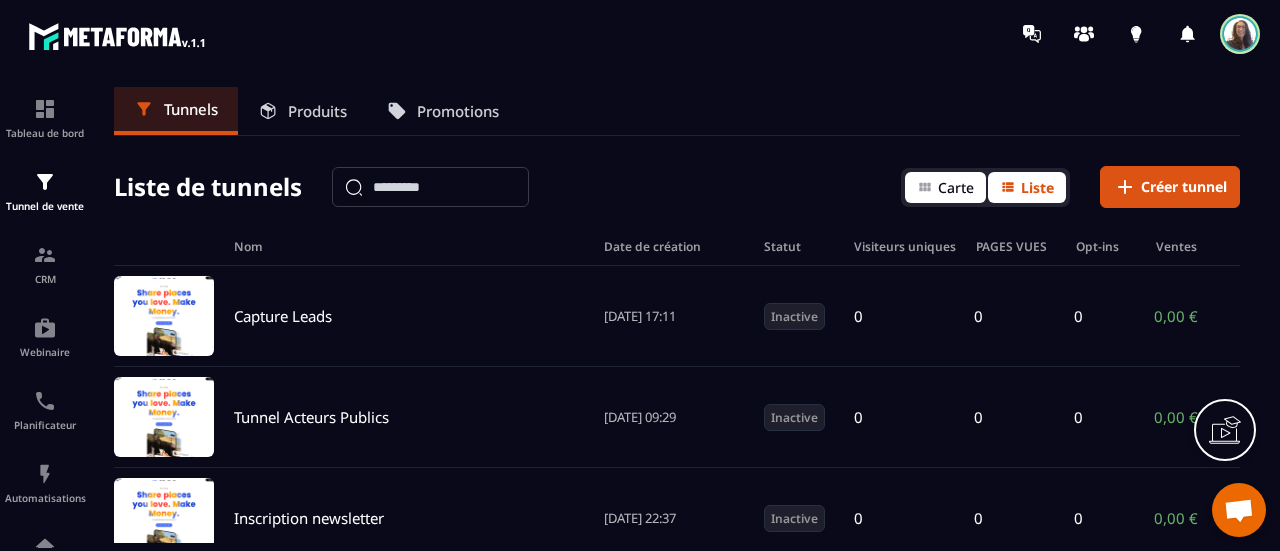 click 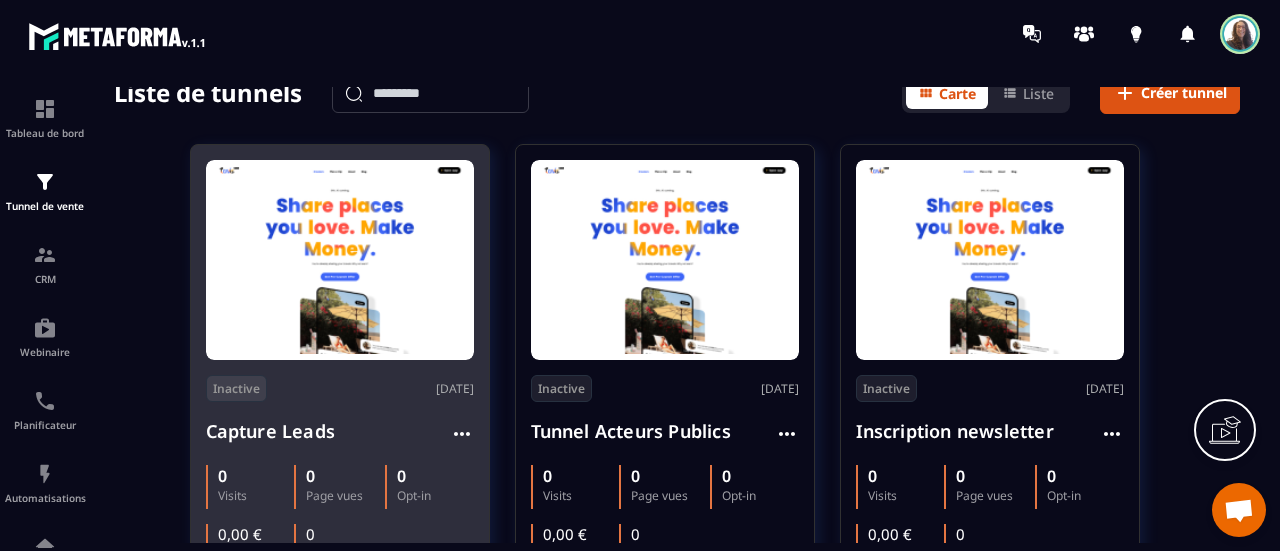 scroll, scrollTop: 261, scrollLeft: 0, axis: vertical 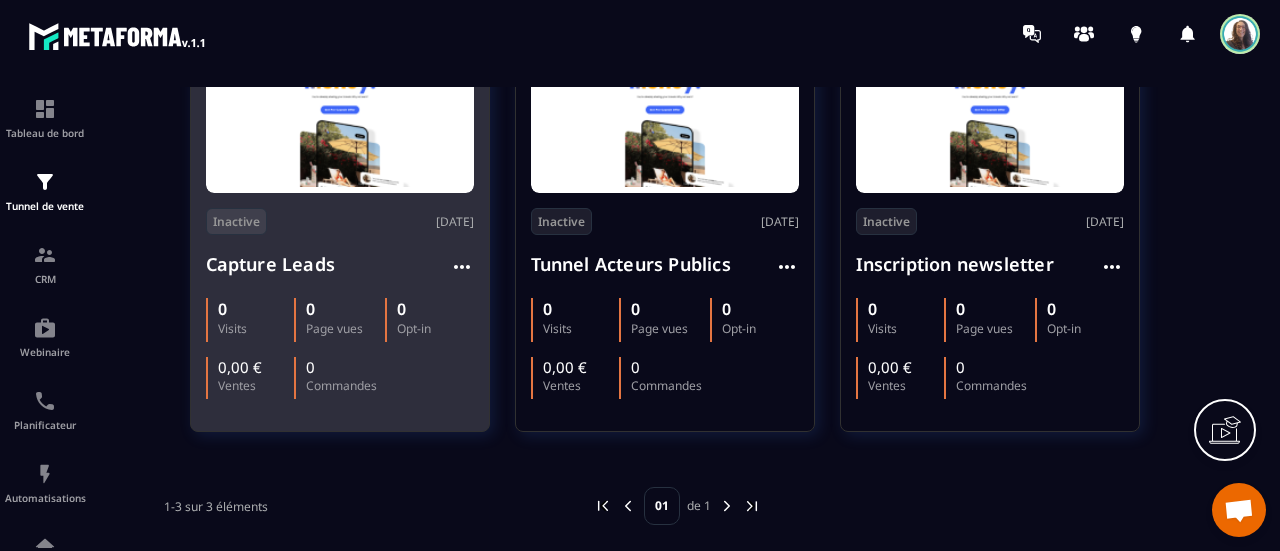 click 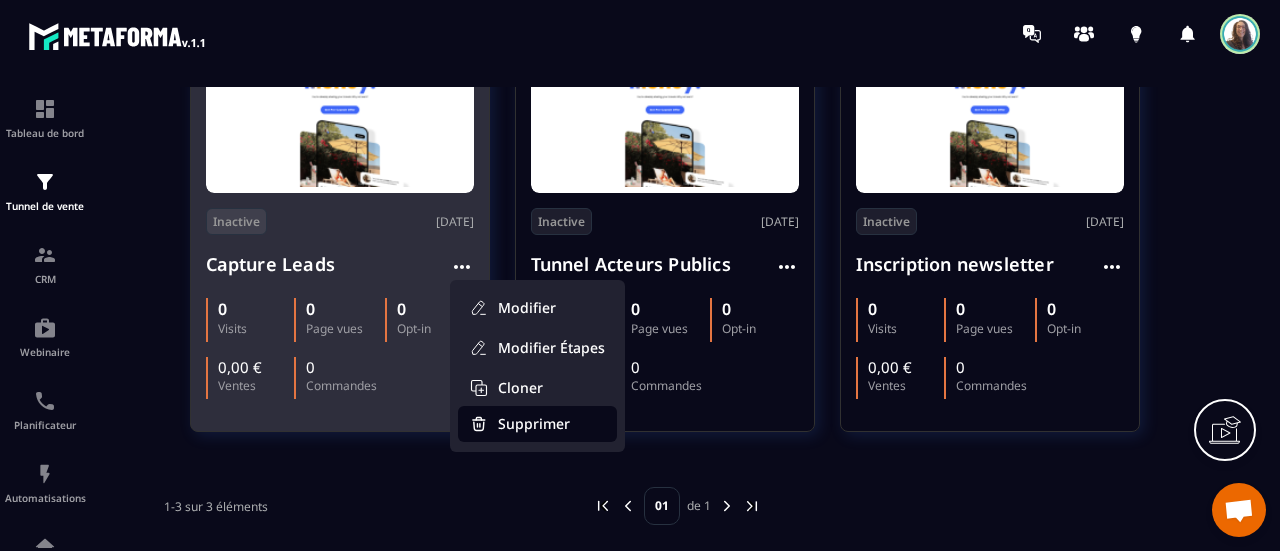 click on "Supprimer" at bounding box center (537, 424) 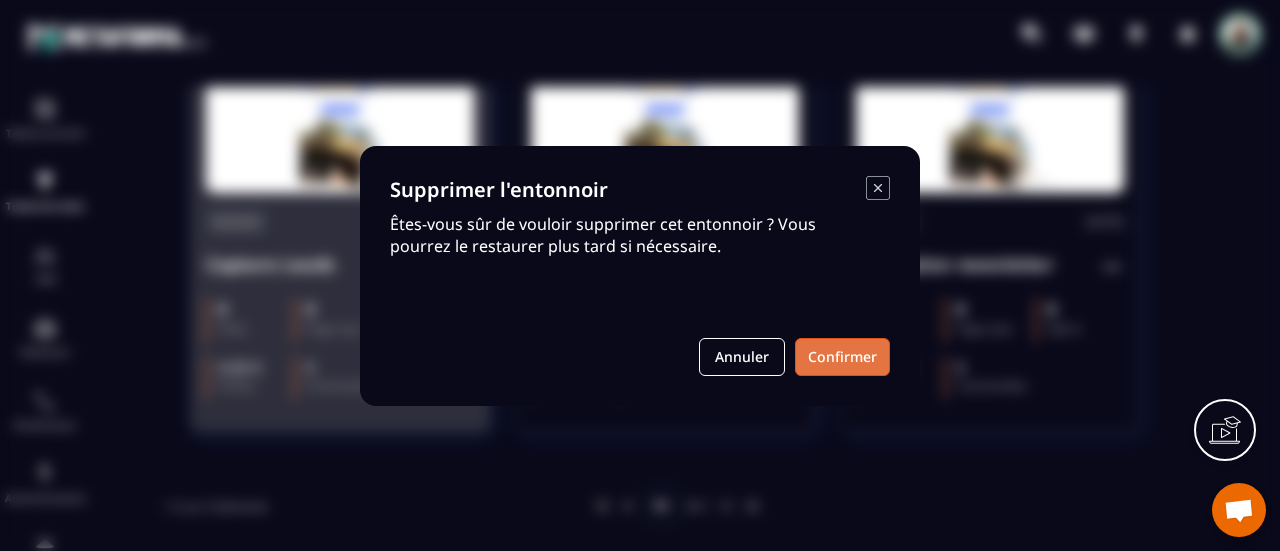 click on "Confirmer" at bounding box center (842, 357) 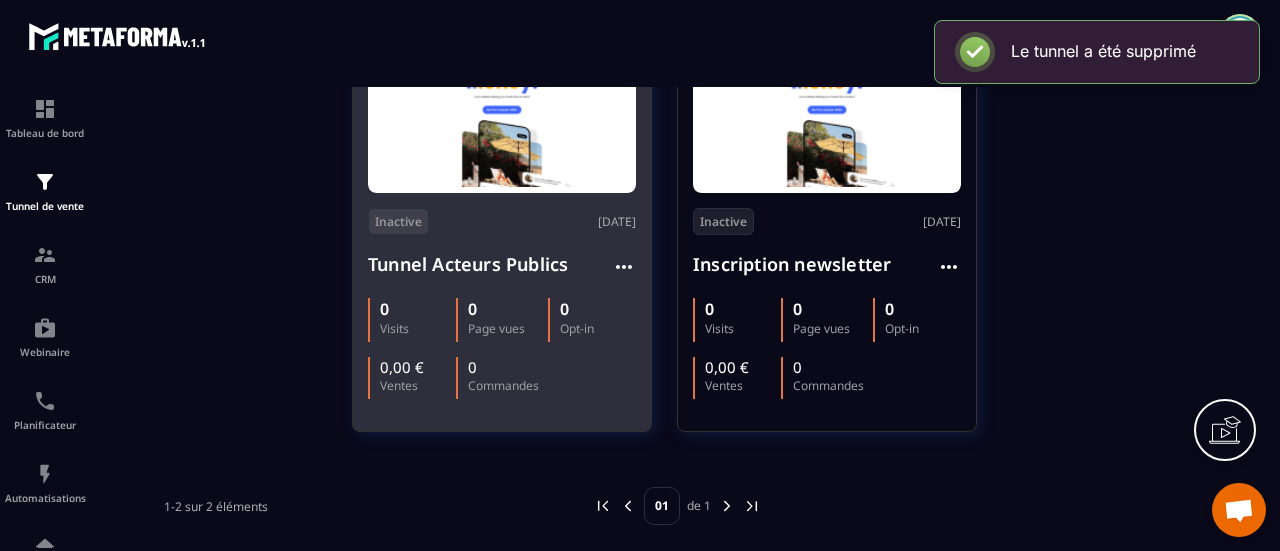 click 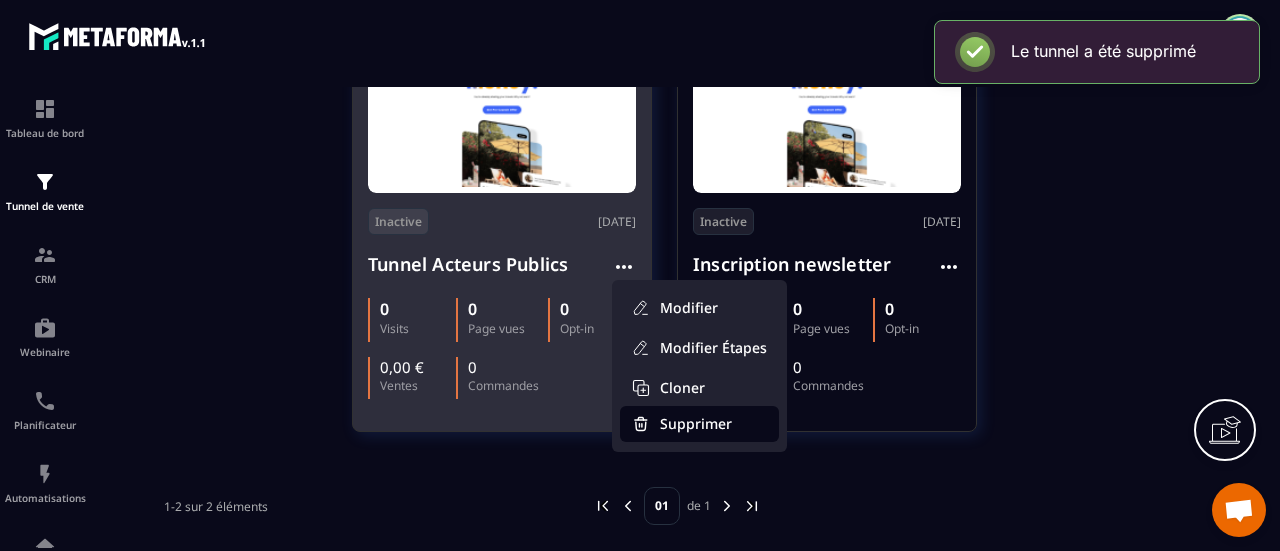 click on "Supprimer" at bounding box center (699, 424) 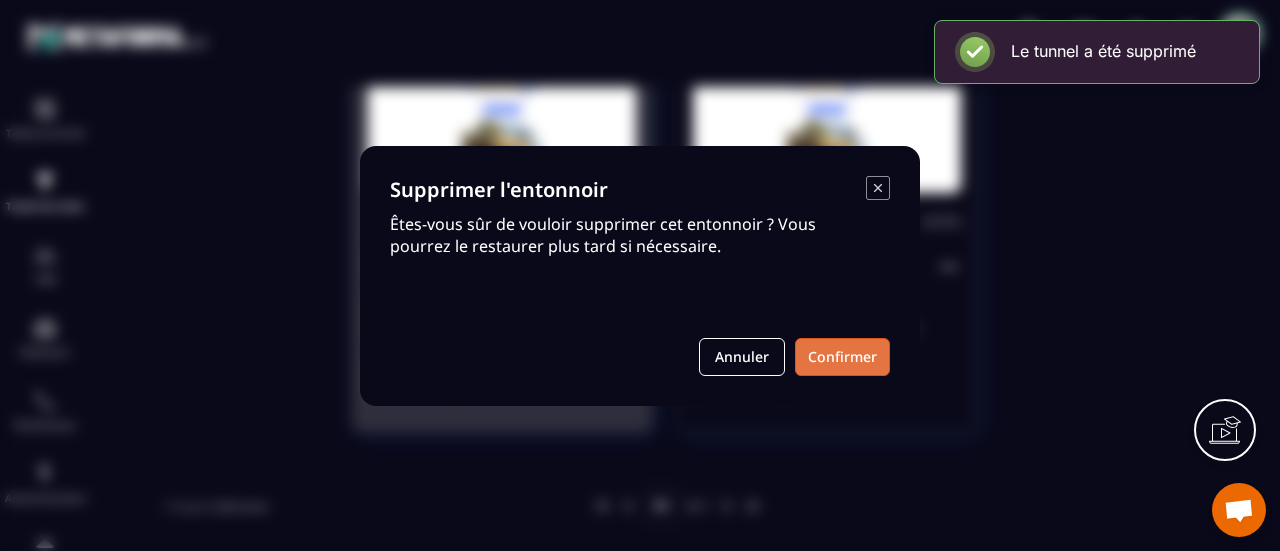 click on "Confirmer" at bounding box center (842, 357) 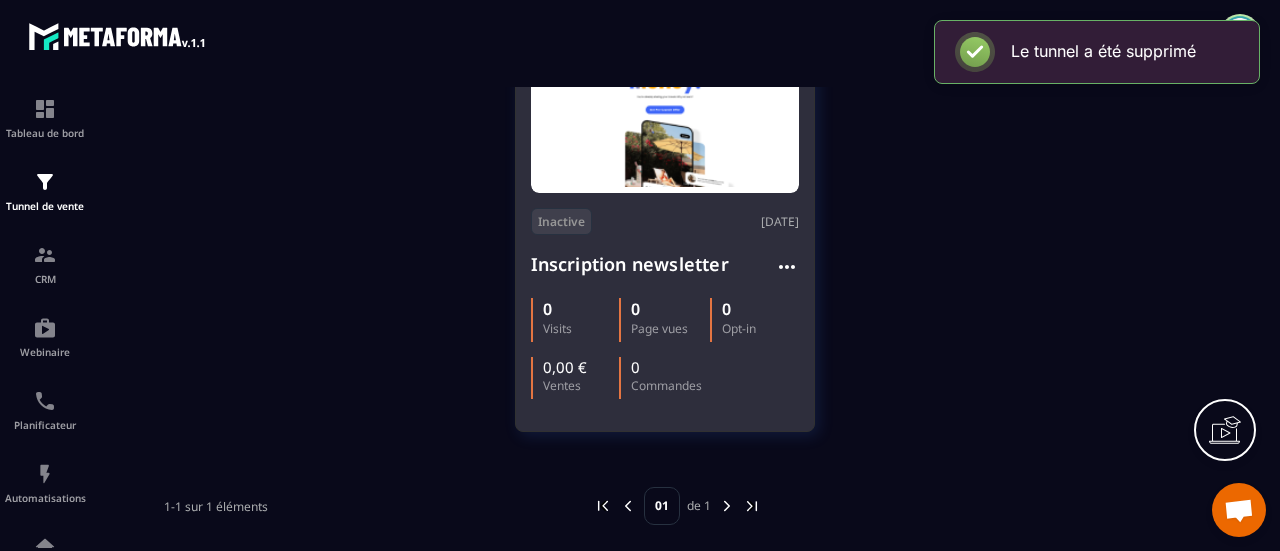 click 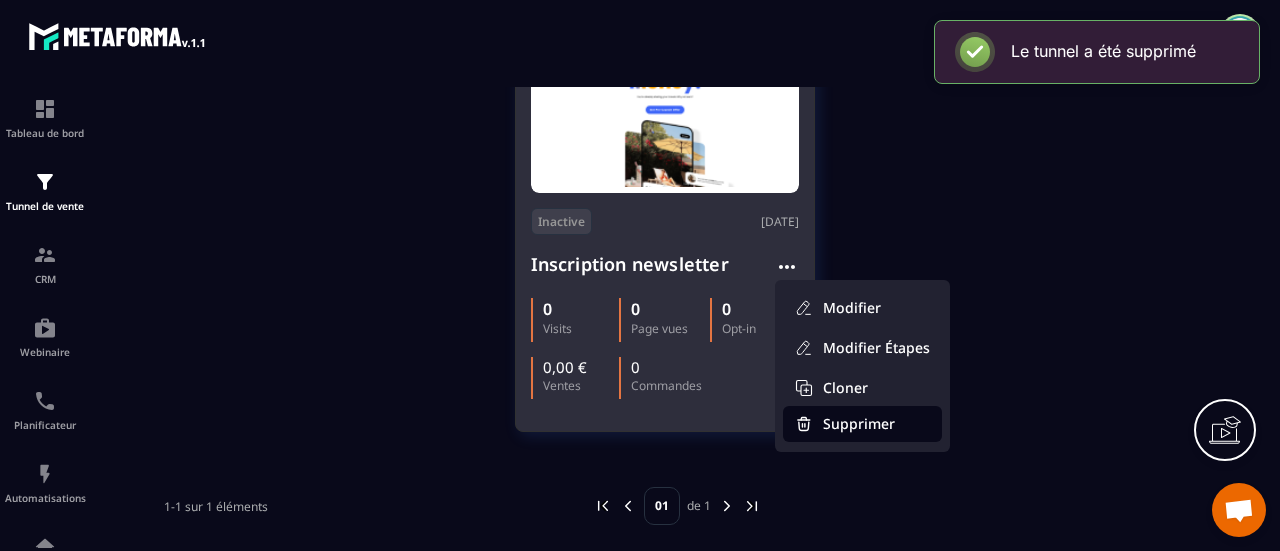 click on "Supprimer" at bounding box center [862, 424] 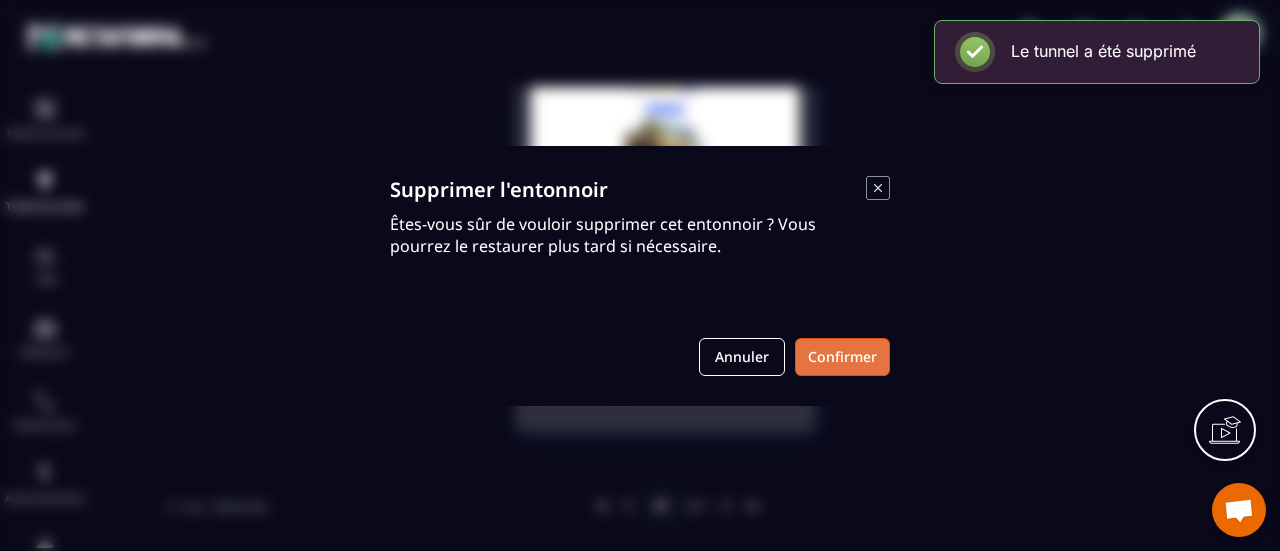 click on "Supprimer l'entonnoir Êtes-vous sûr de vouloir supprimer cet entonnoir ? Vous pourrez le restaurer plus tard si nécessaire. Annuler Confirmer" at bounding box center [640, 276] 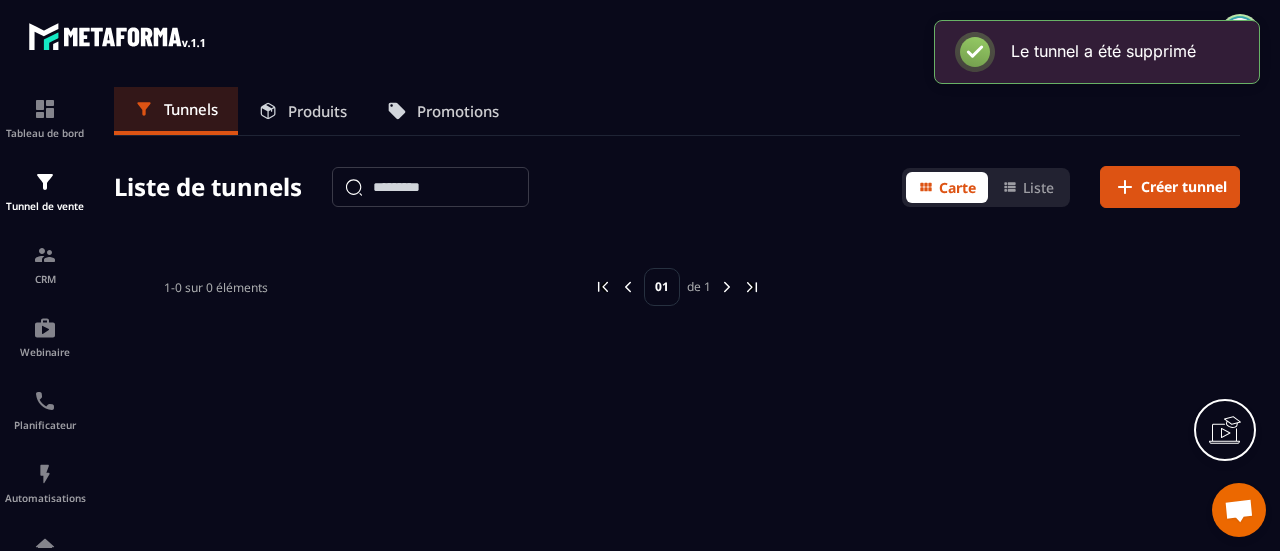 scroll, scrollTop: 0, scrollLeft: 0, axis: both 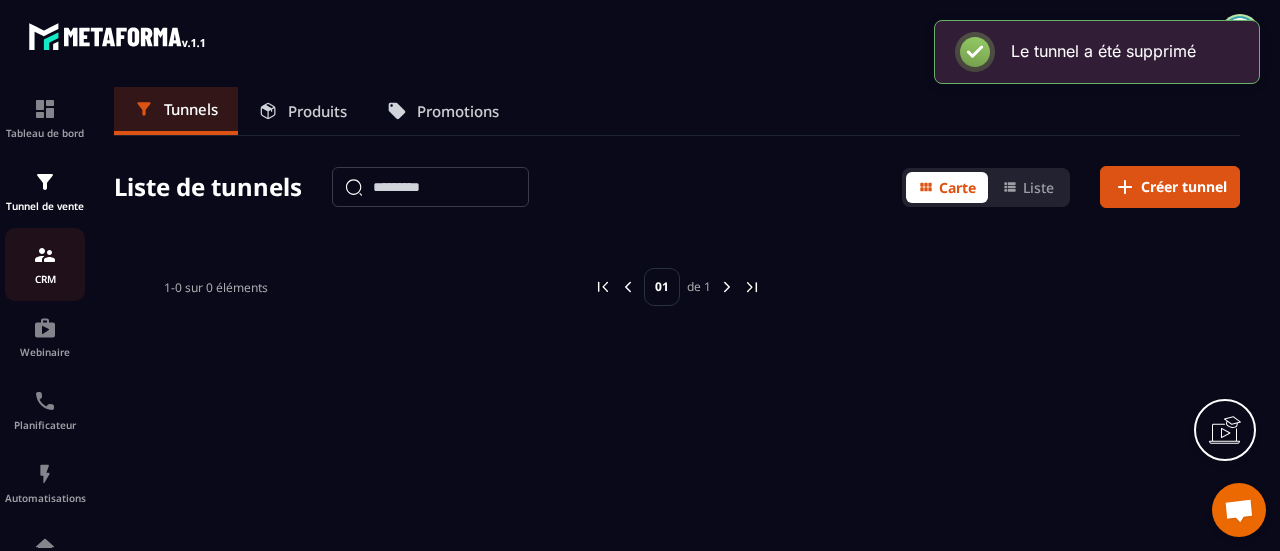 click at bounding box center (45, 255) 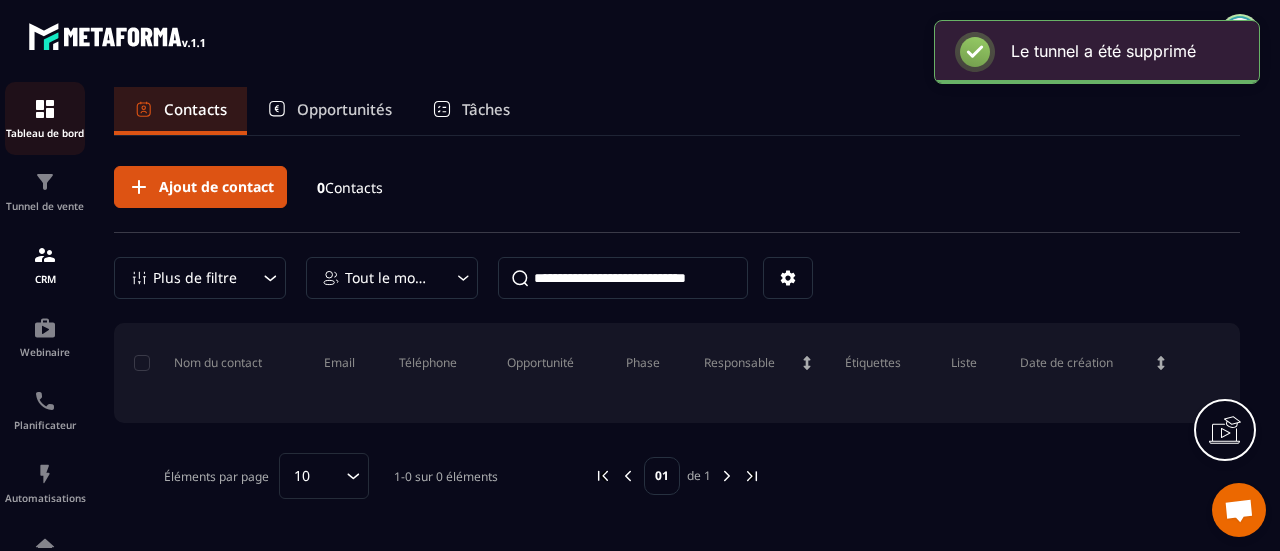 click on "Tableau de bord" at bounding box center [45, 133] 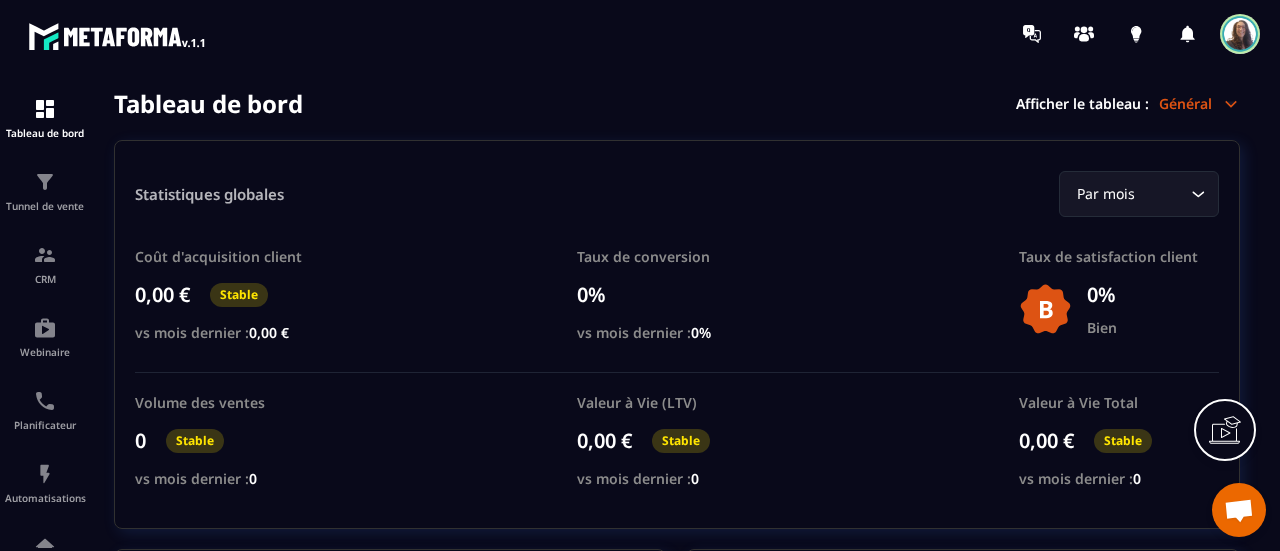 scroll, scrollTop: 5217, scrollLeft: 0, axis: vertical 